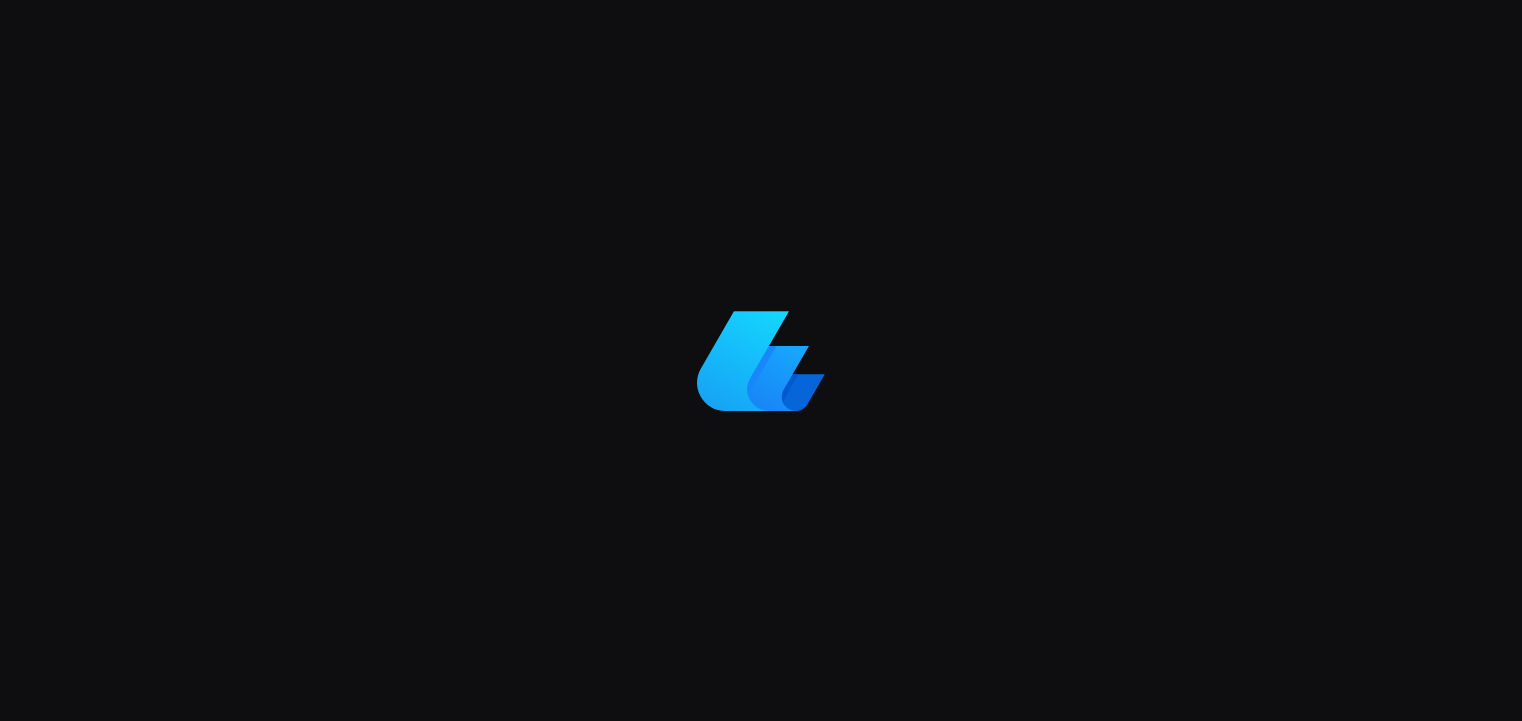 scroll, scrollTop: 0, scrollLeft: 0, axis: both 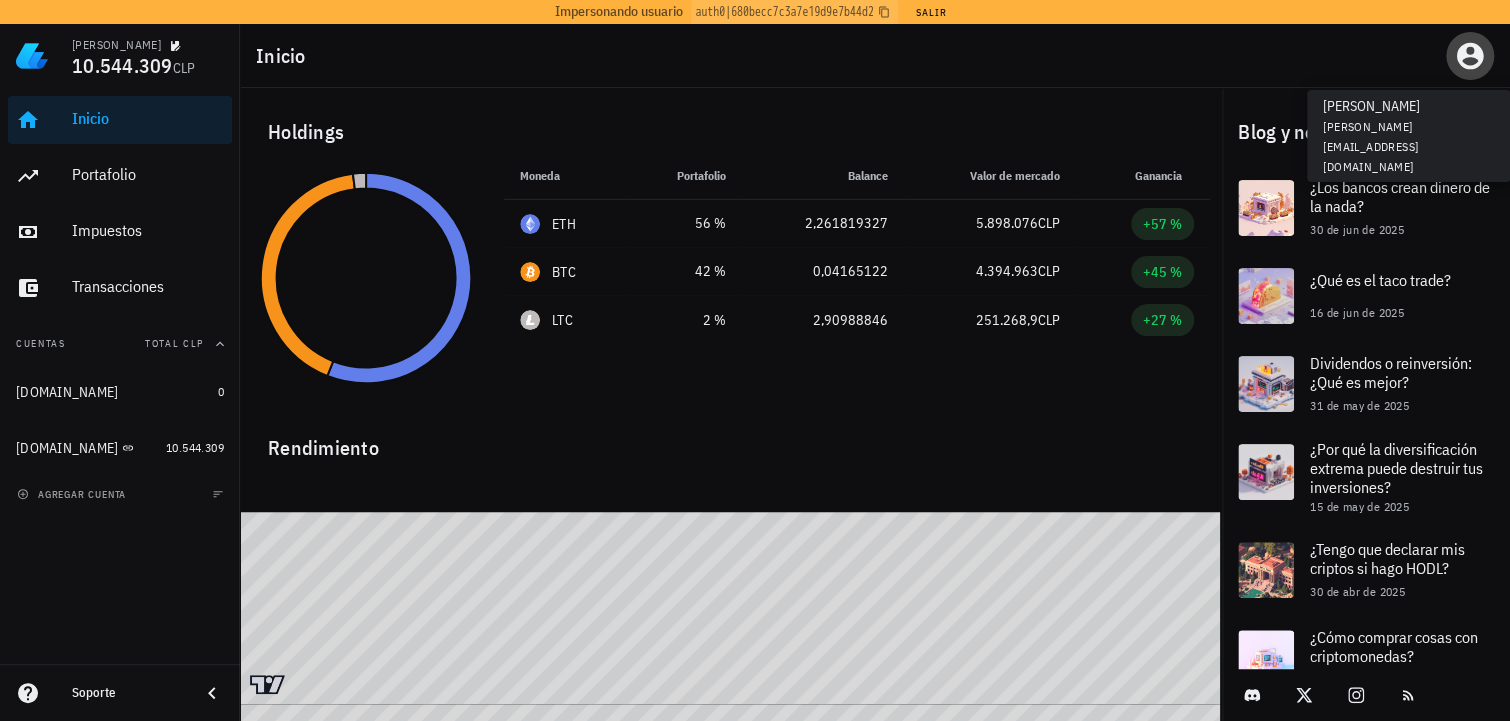click 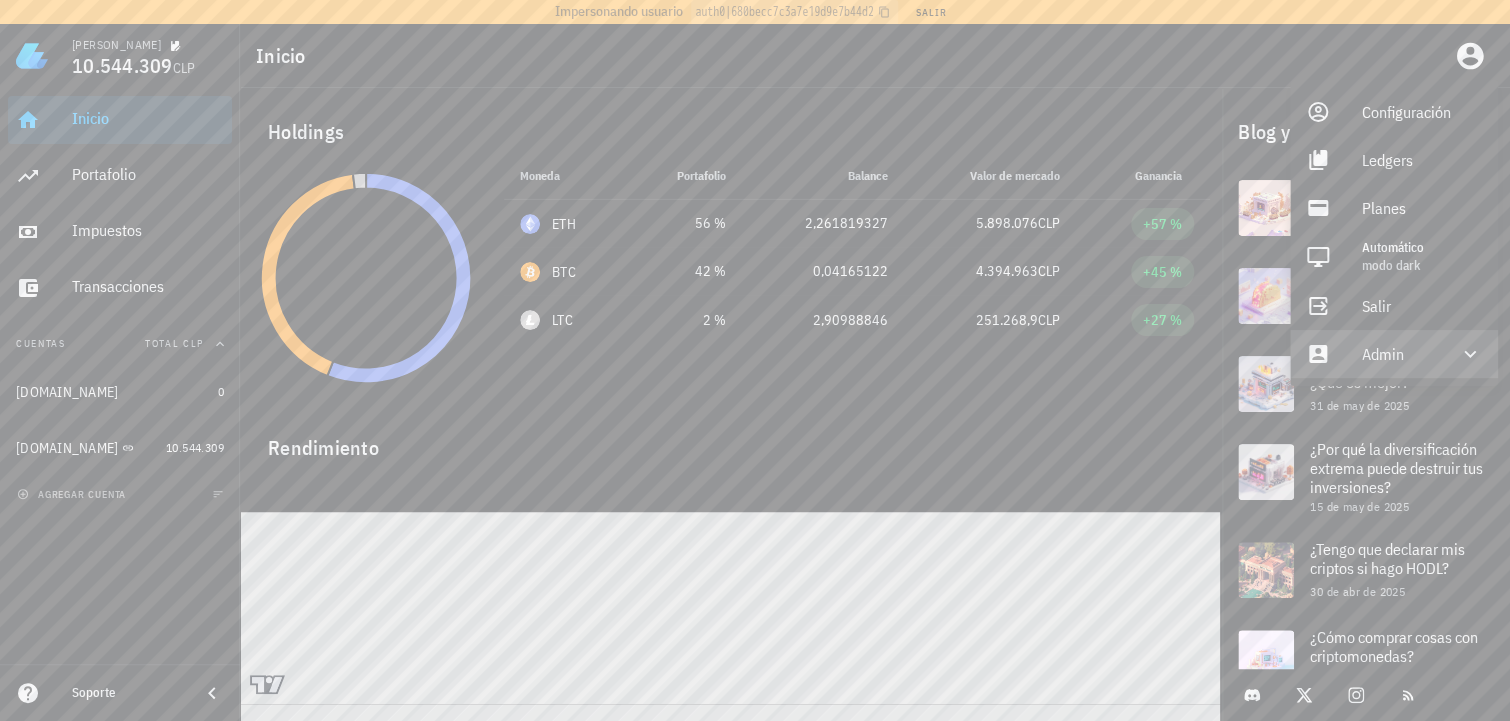 click on "Admin" at bounding box center [1398, 354] 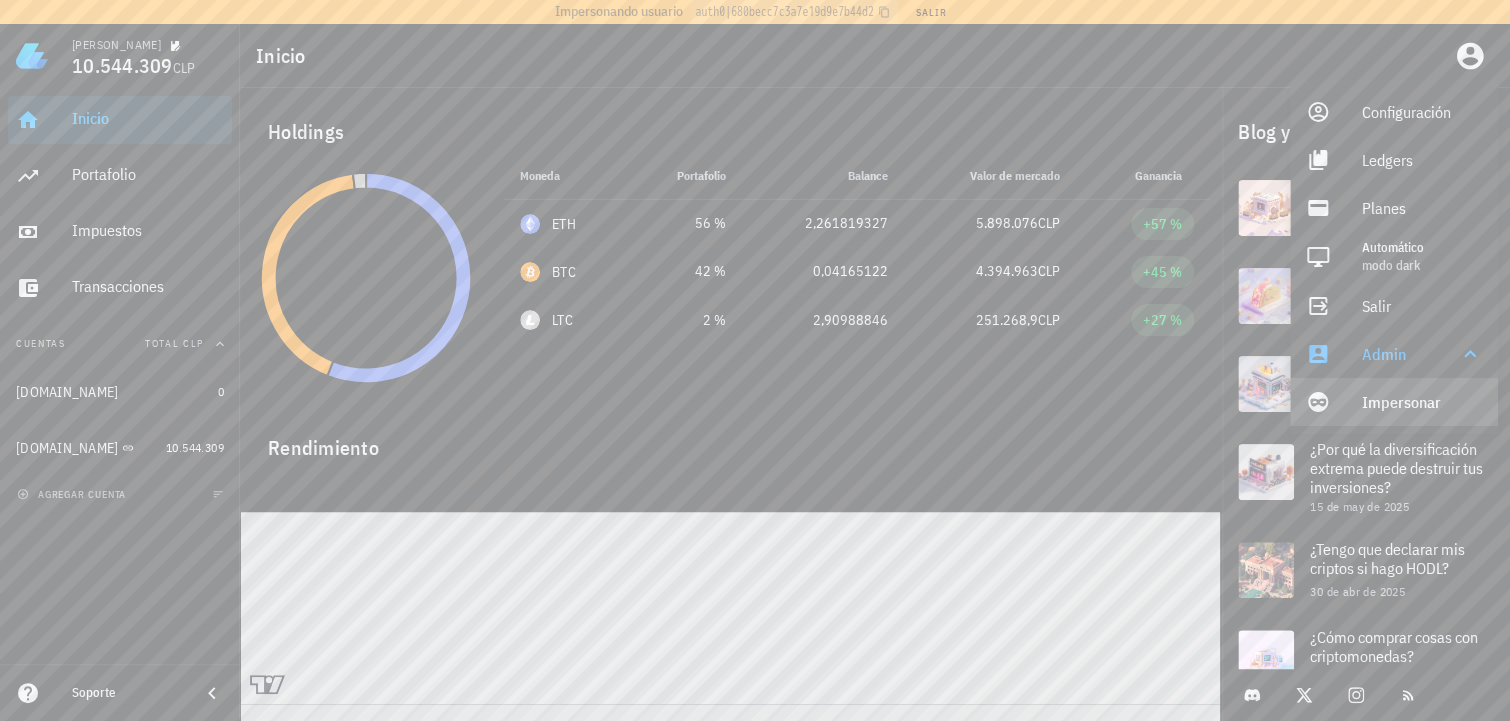 click on "Impersonar" at bounding box center [1422, 402] 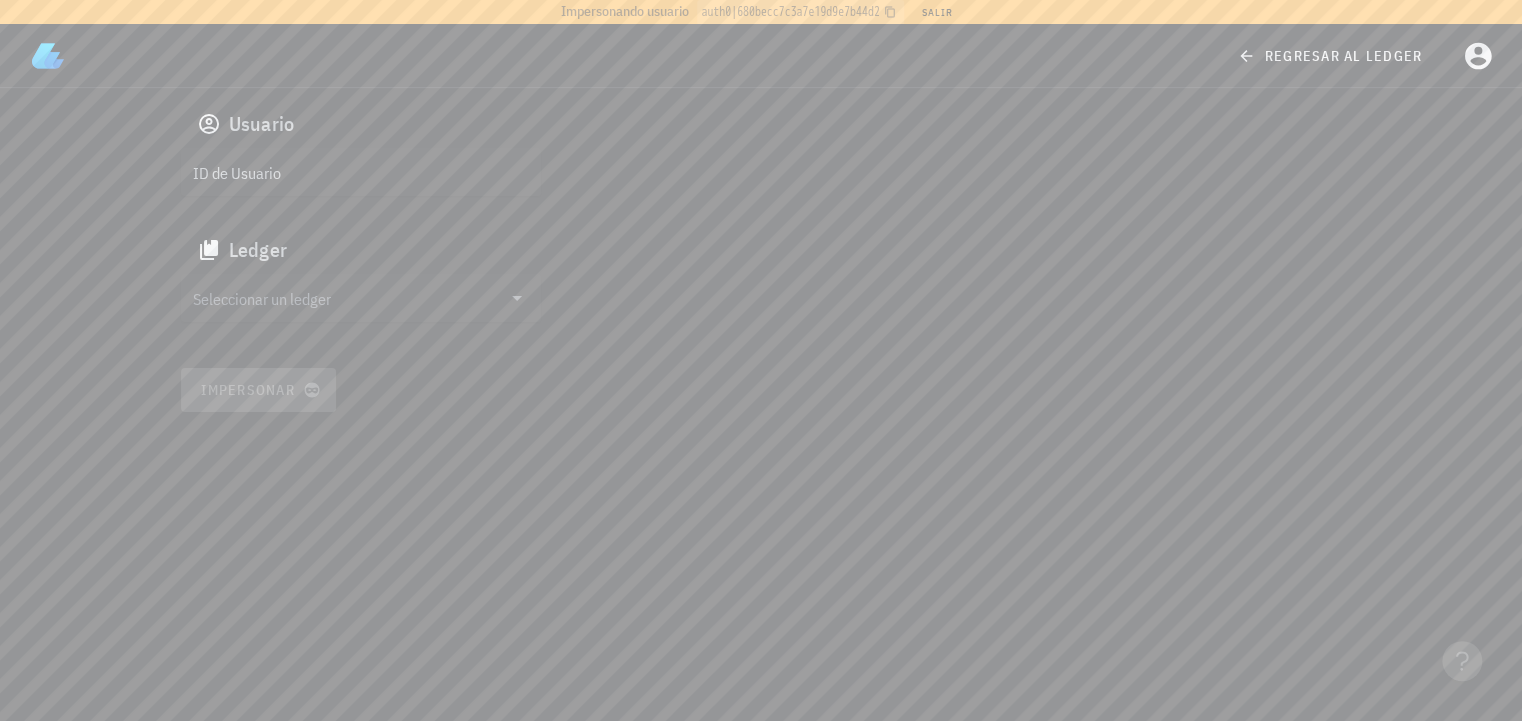 click on "ID de Usuario" at bounding box center [359, 172] 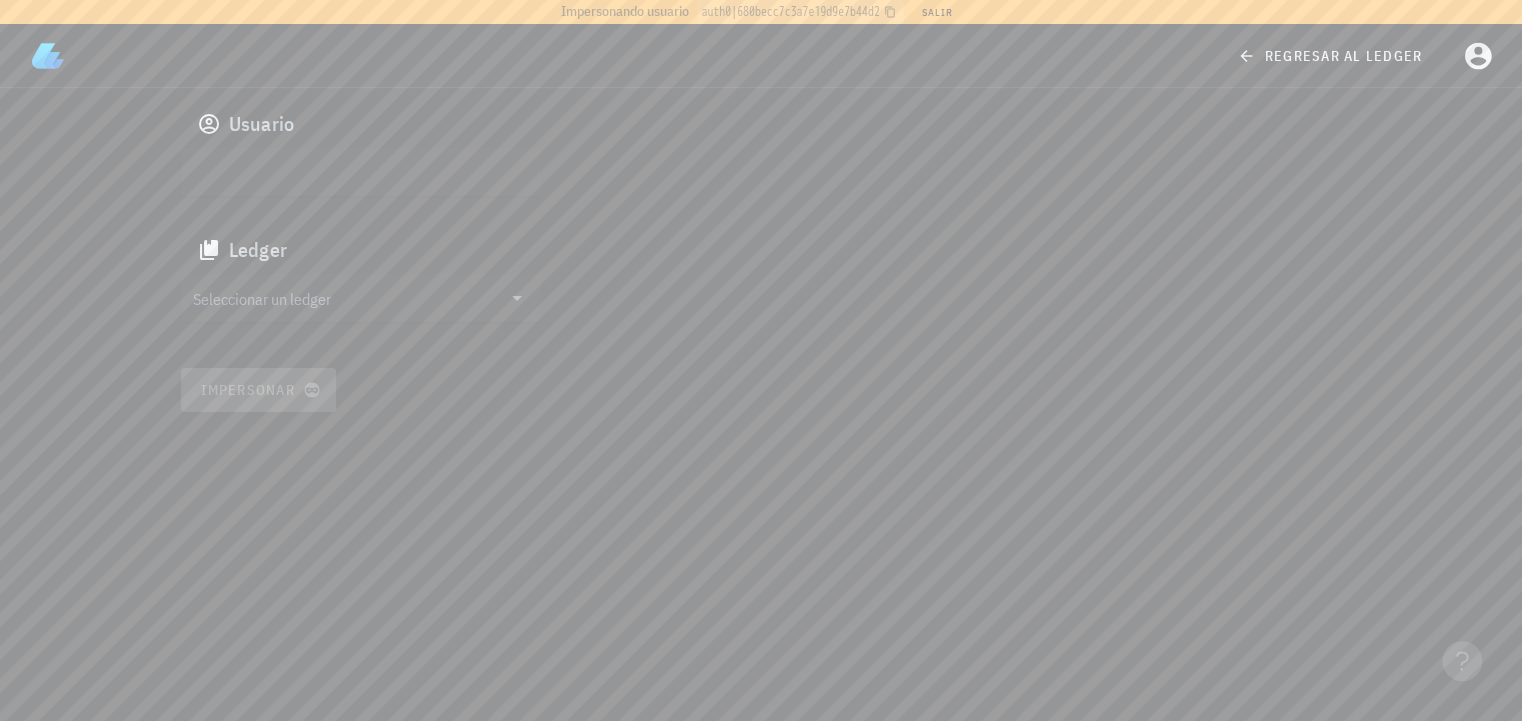 paste on "auth0|63728ef0b370b871386fa9b6" 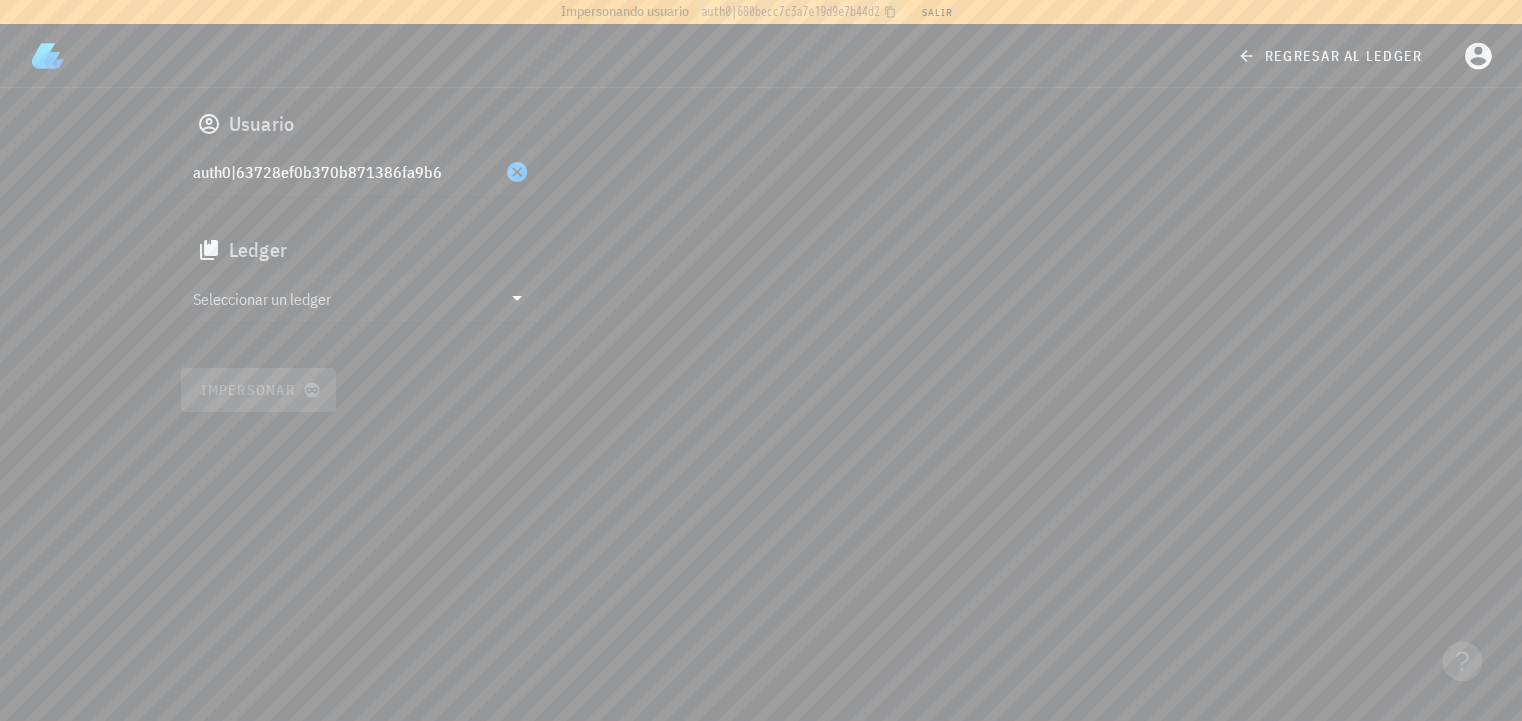 type on "auth0|63728ef0b370b871386fa9b6" 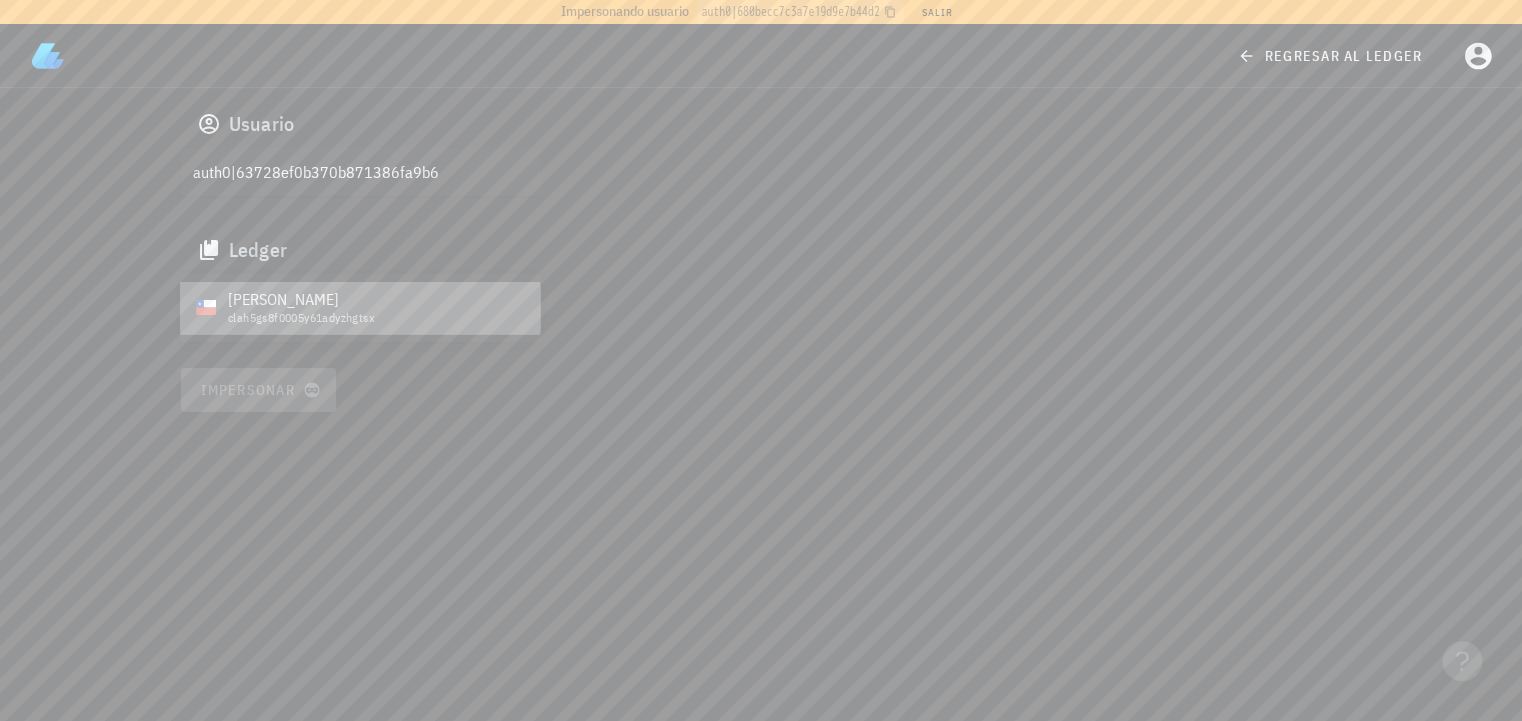 click on "[PERSON_NAME]" at bounding box center [376, 299] 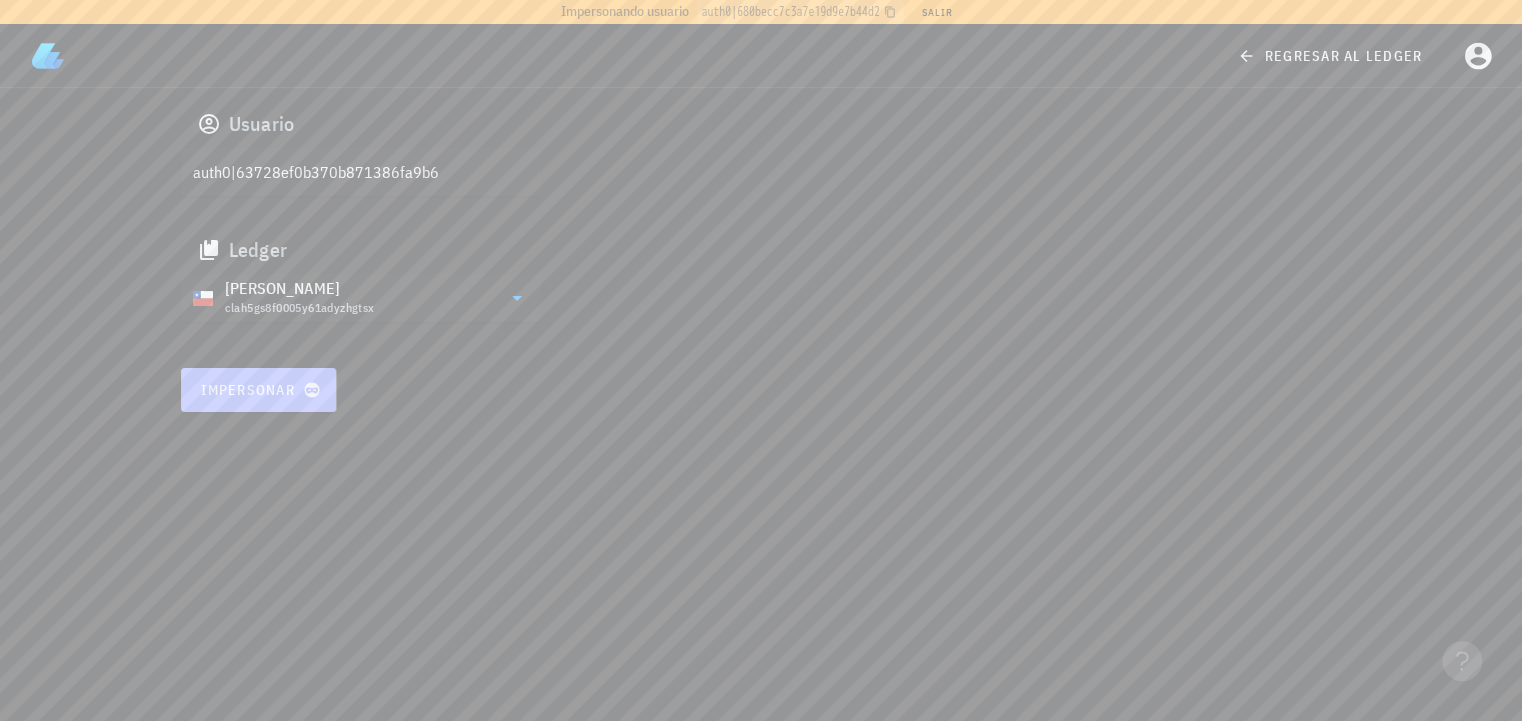 click on "Impersonar" at bounding box center (259, 390) 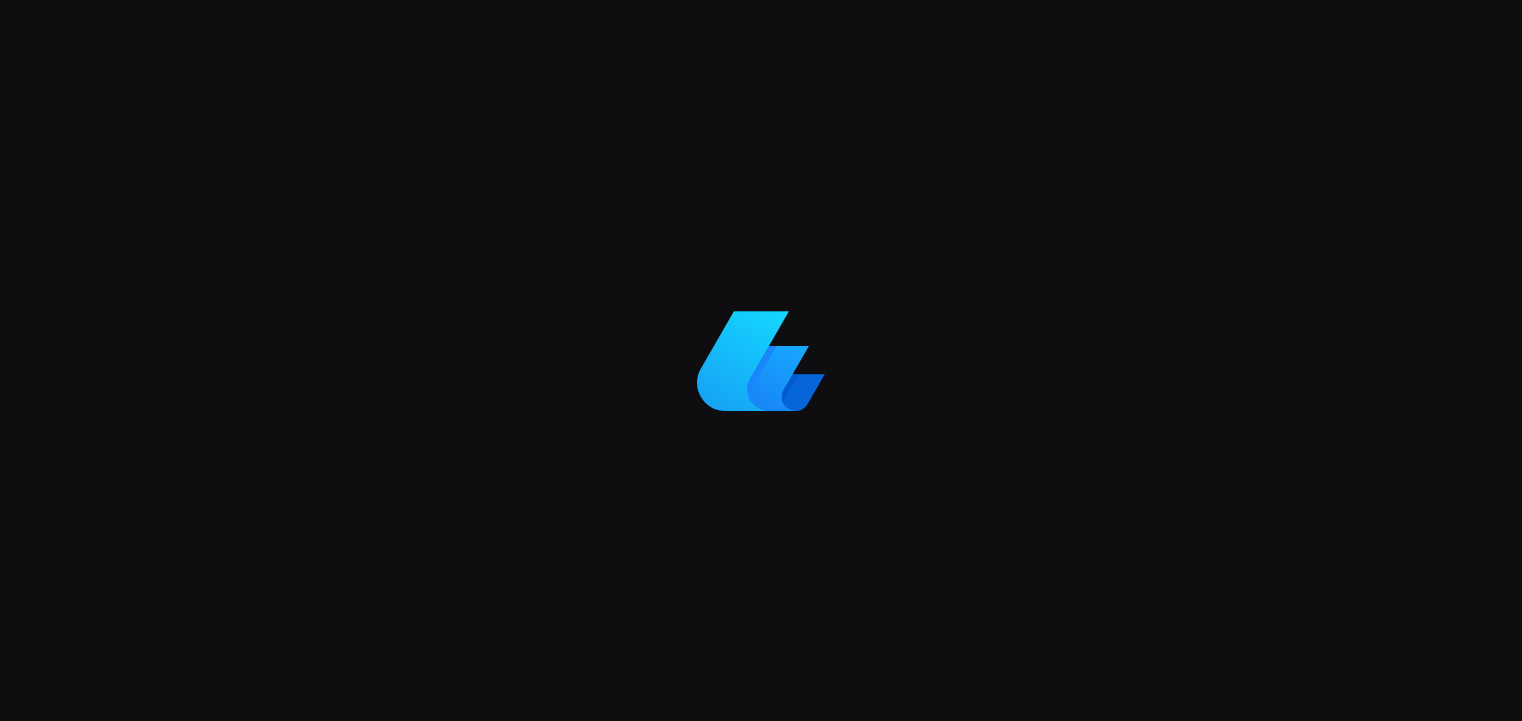 scroll, scrollTop: 0, scrollLeft: 0, axis: both 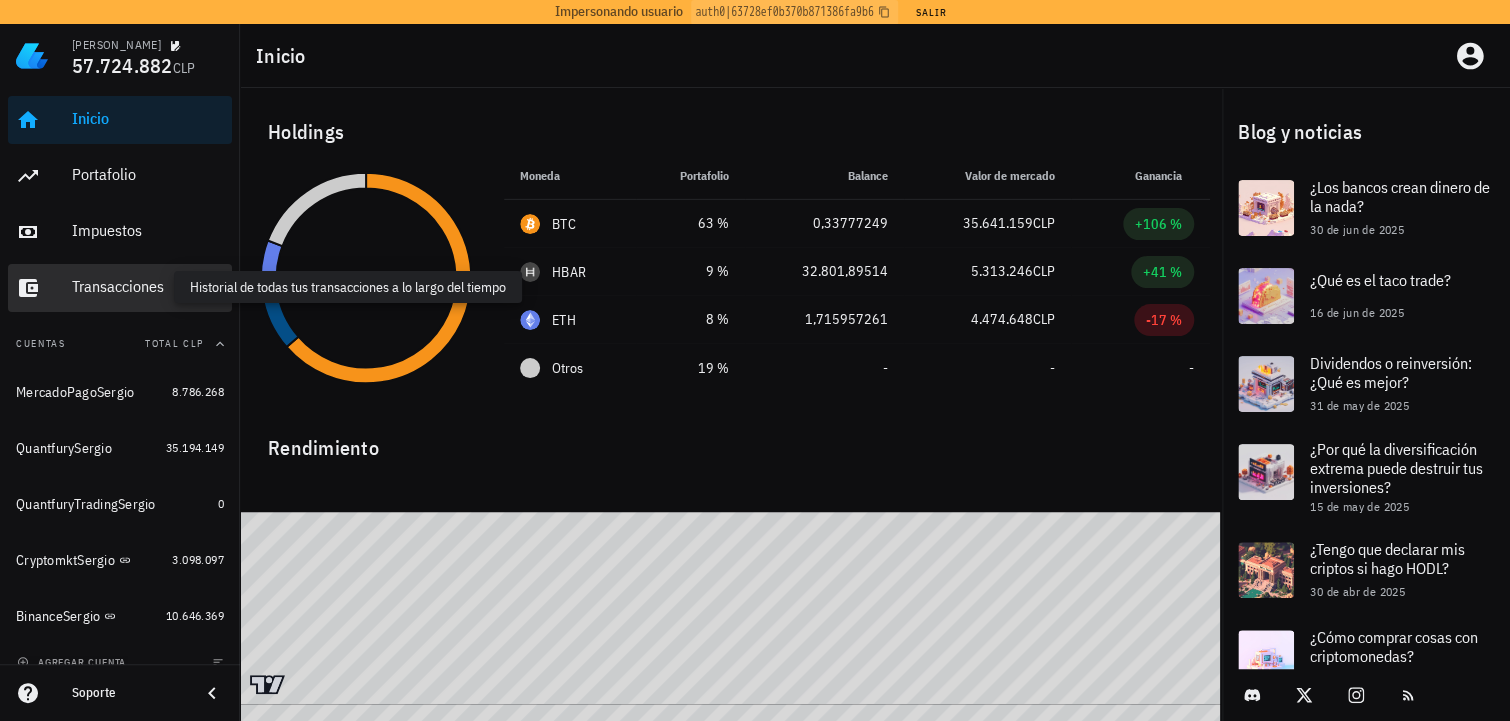 click on "Transacciones" at bounding box center [148, 286] 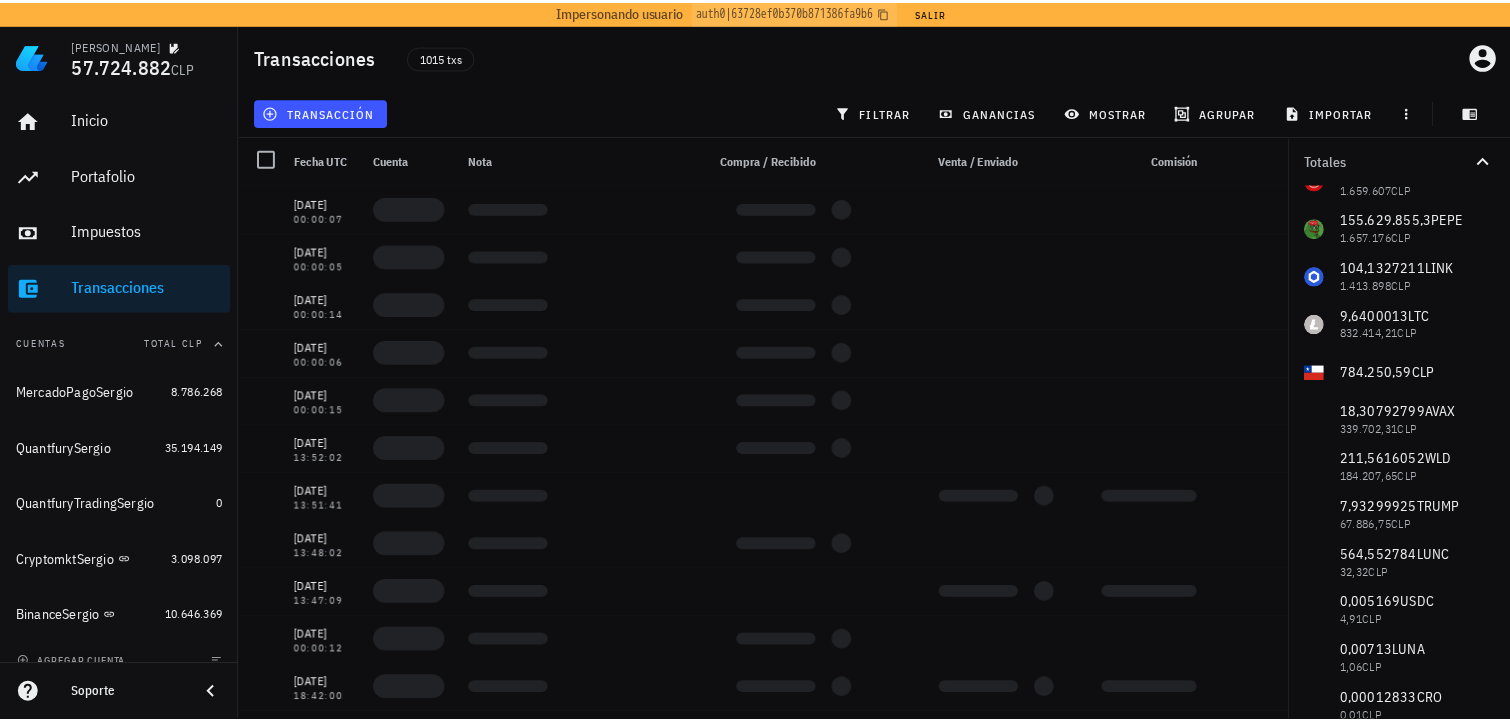 scroll, scrollTop: 415, scrollLeft: 0, axis: vertical 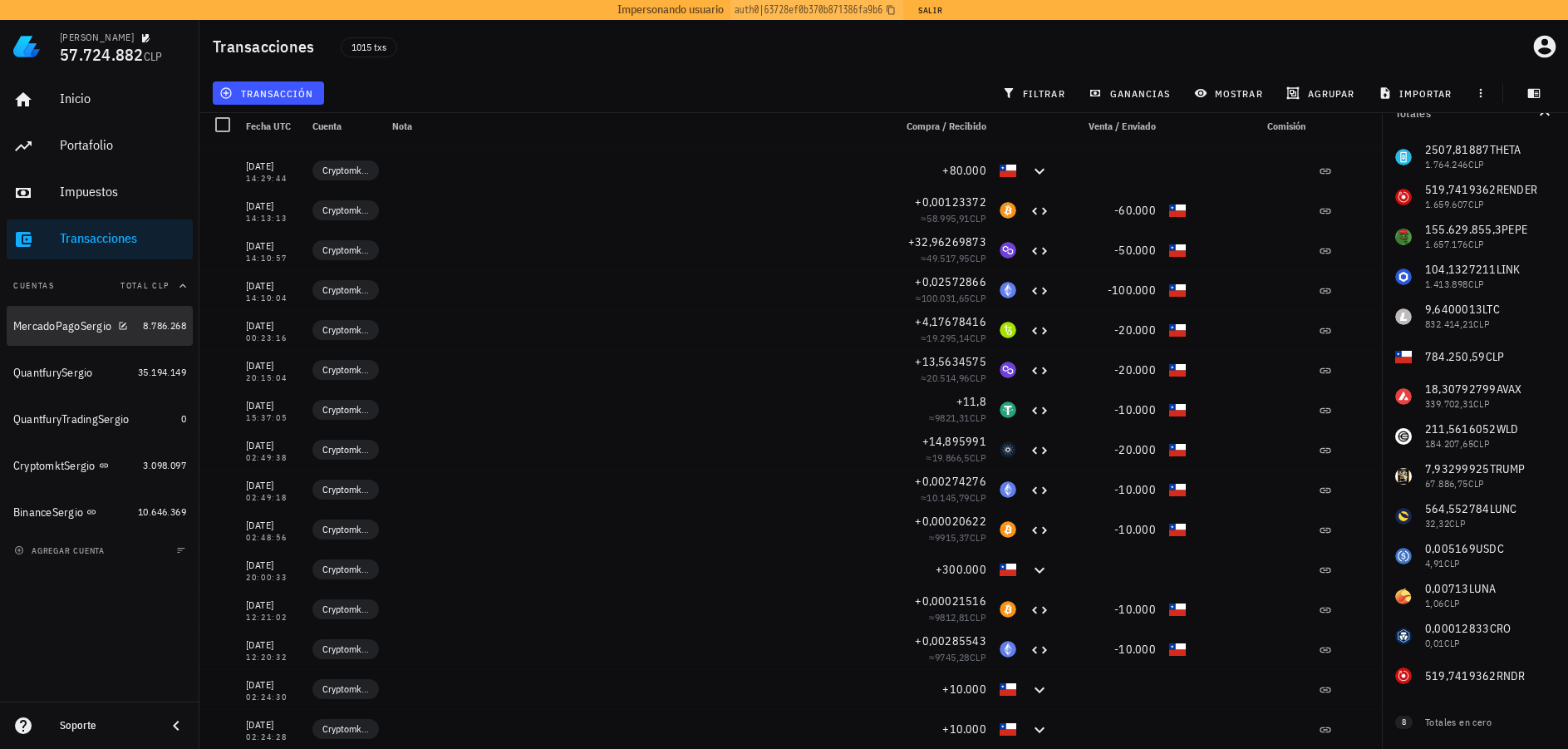 click on "MercadoPagoSergio" at bounding box center (62, 326) 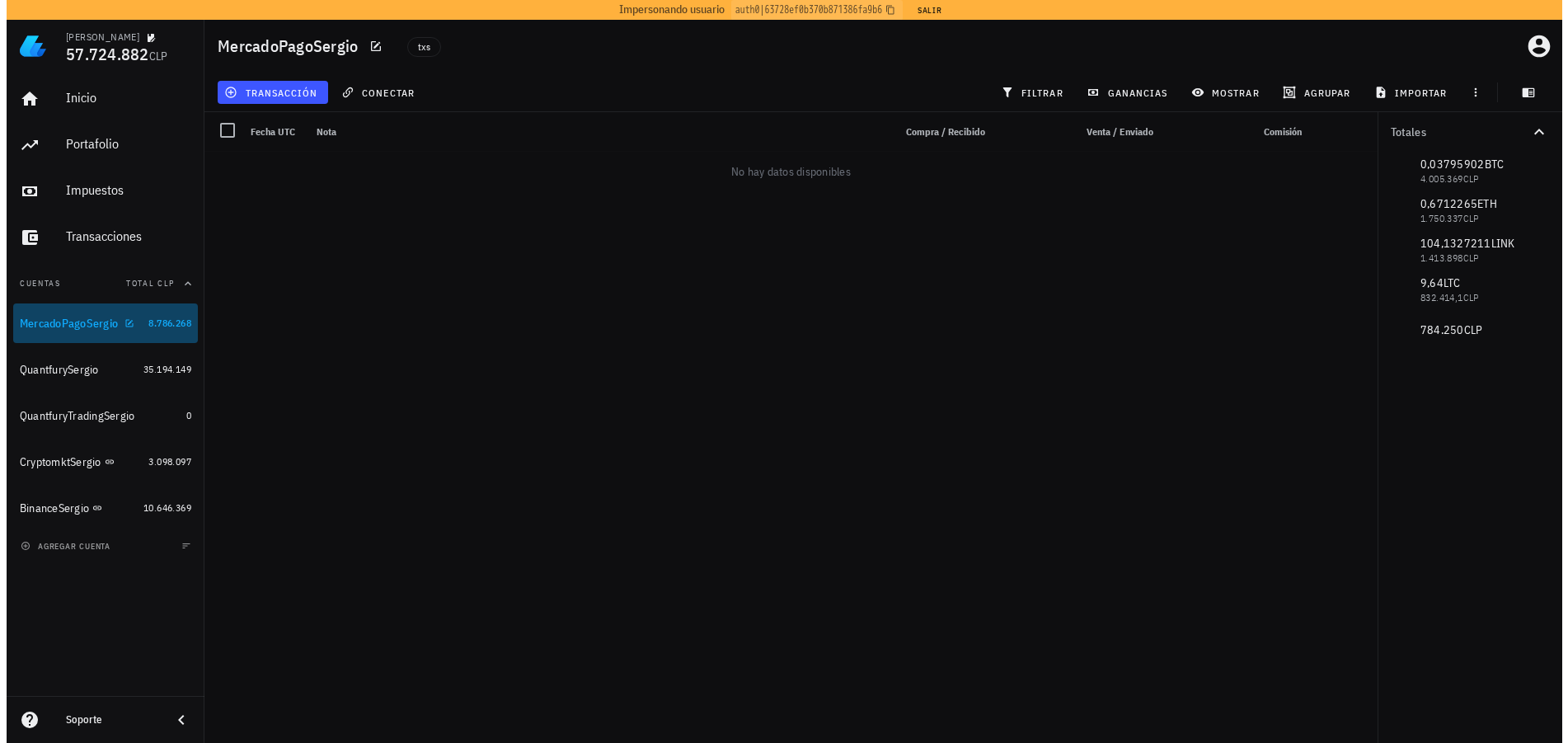 scroll, scrollTop: 0, scrollLeft: 0, axis: both 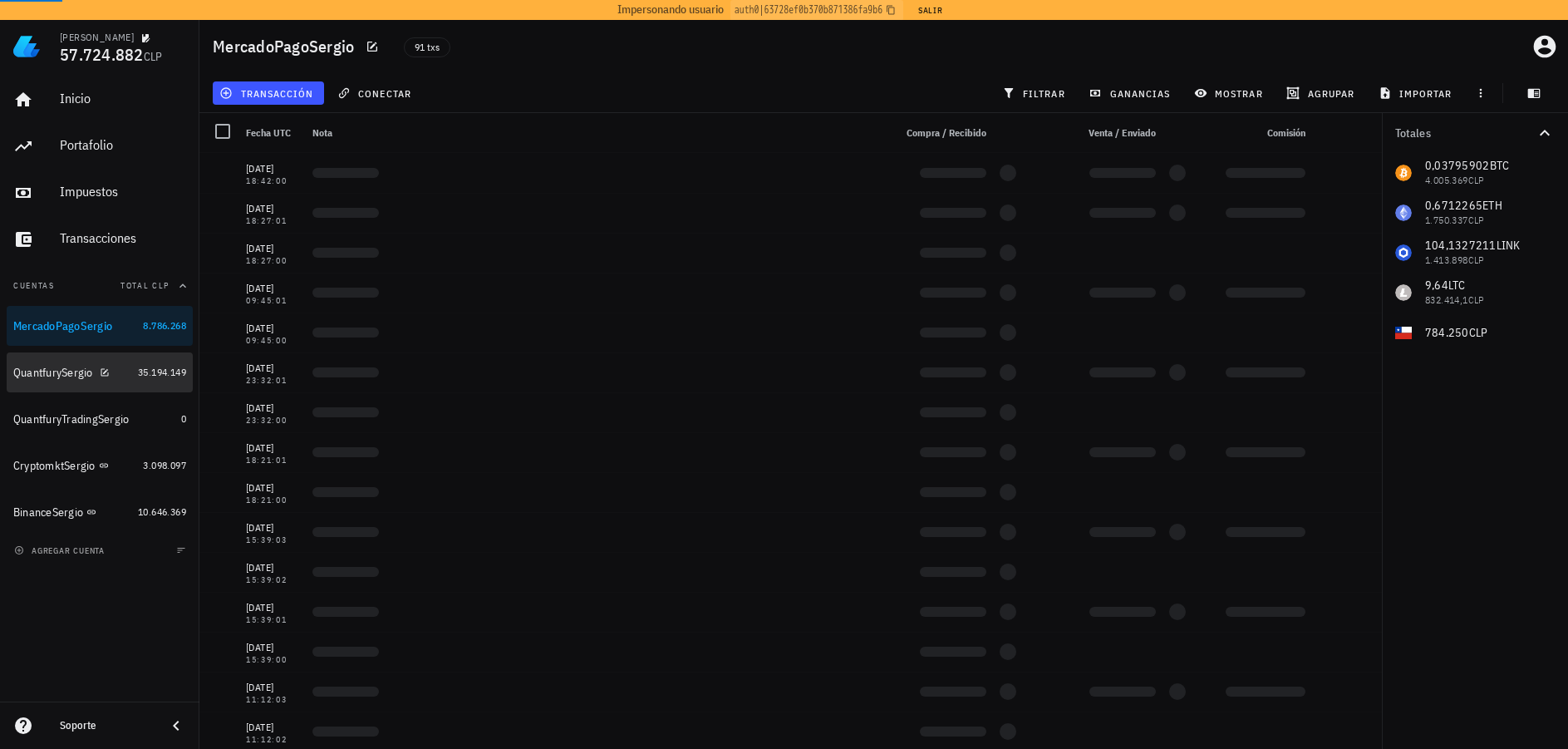 click on "QuantfurySergio" at bounding box center (53, 372) 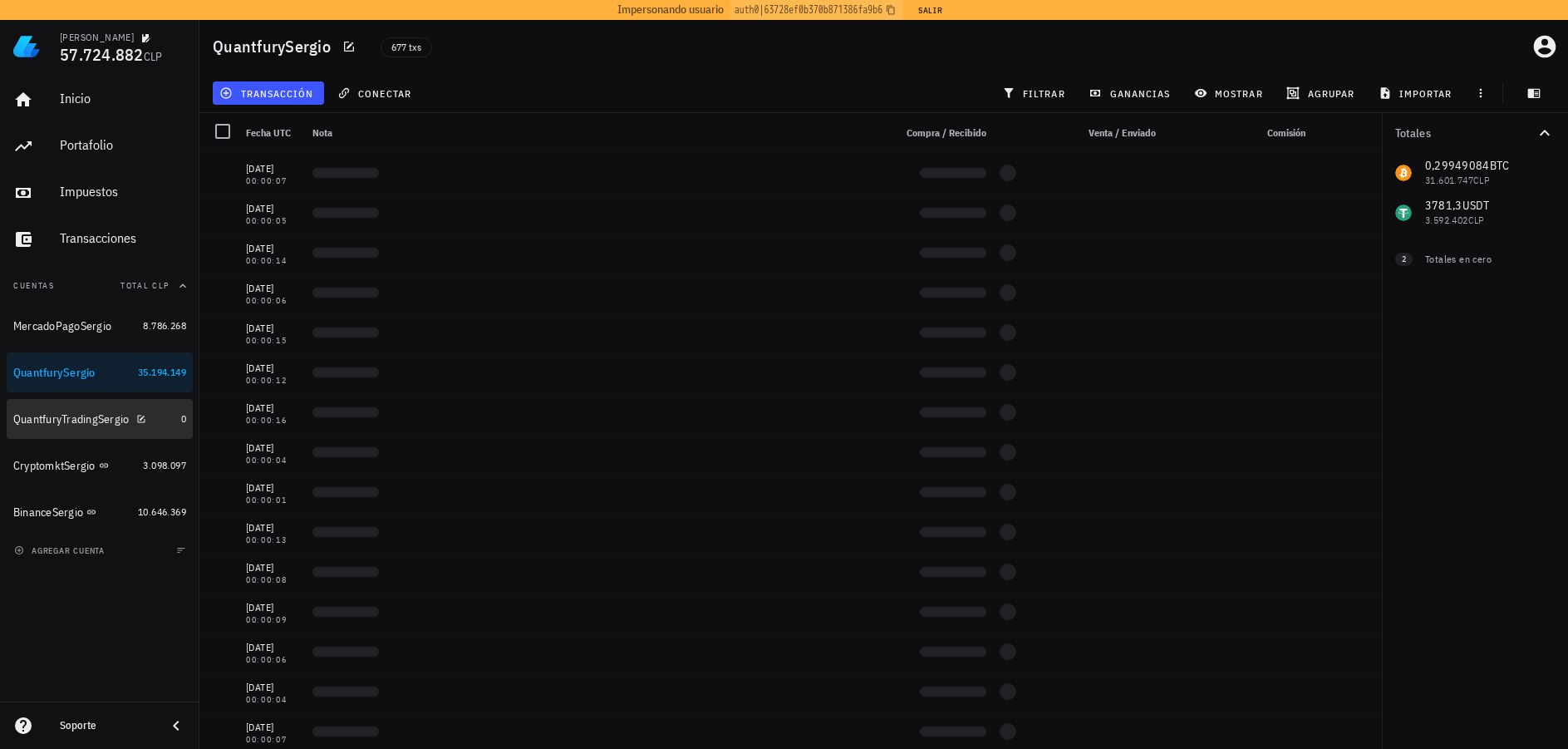 click on "QuantfuryTradingSergio" at bounding box center (71, 419) 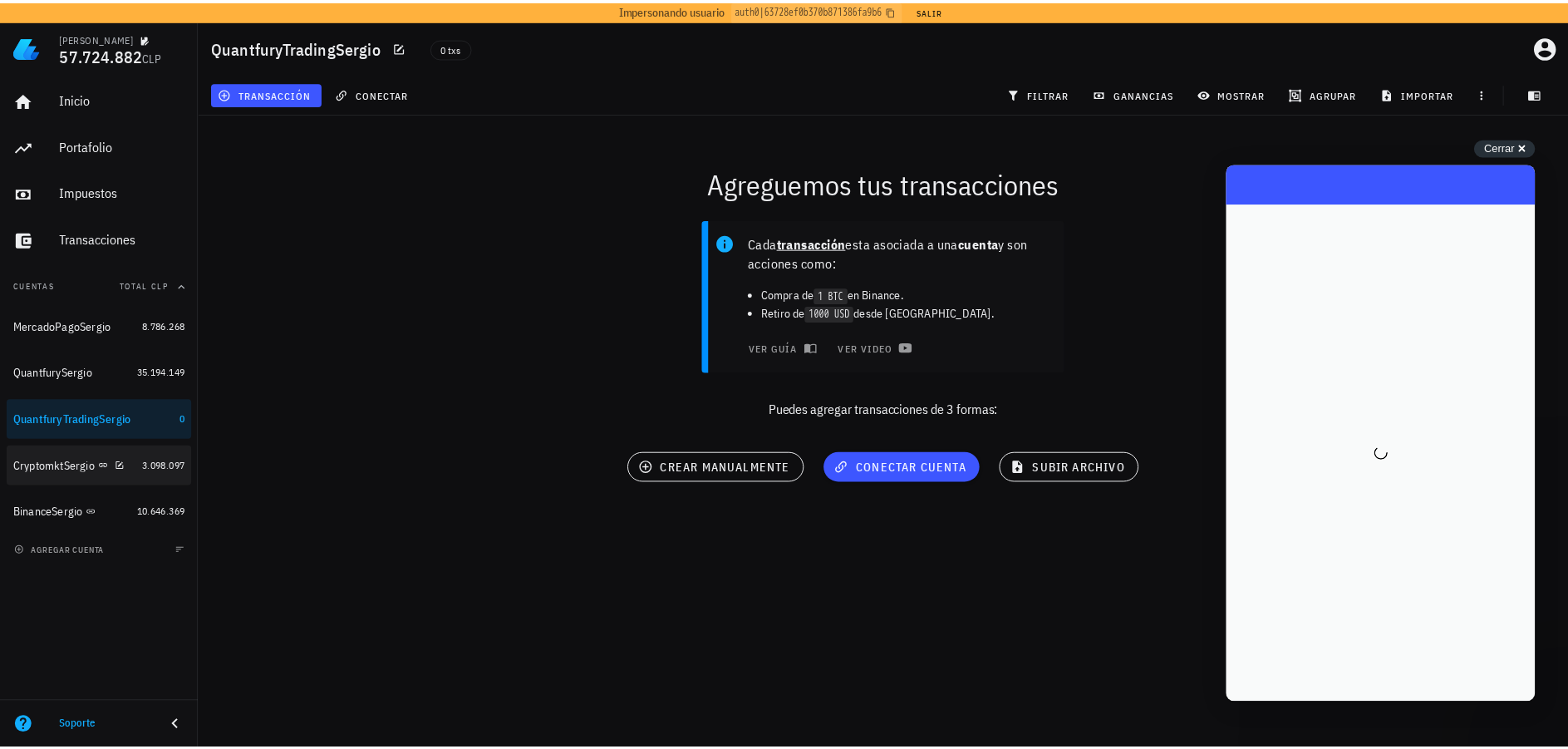 scroll, scrollTop: 0, scrollLeft: 0, axis: both 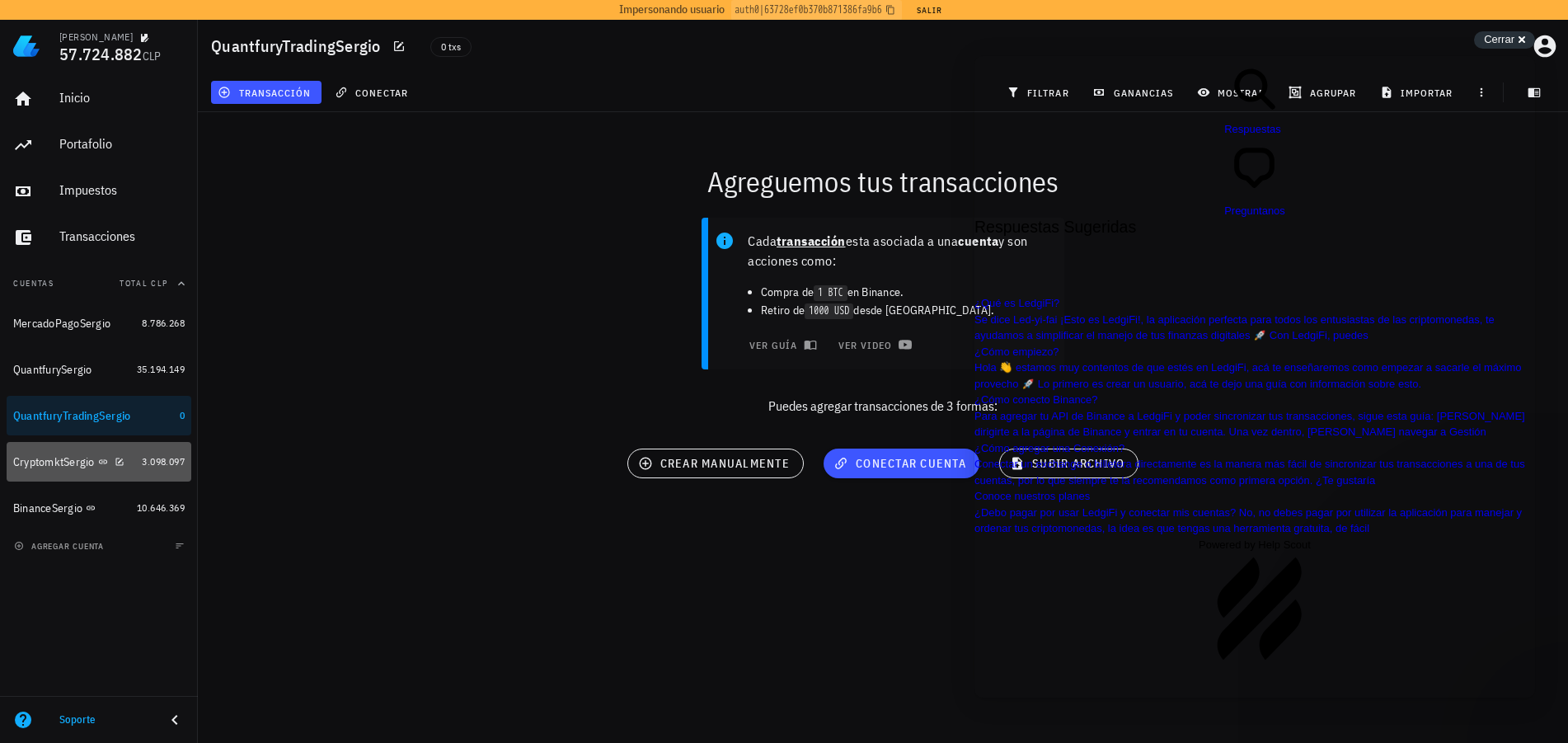 click on "CryptomktSergio" at bounding box center (54, 462) 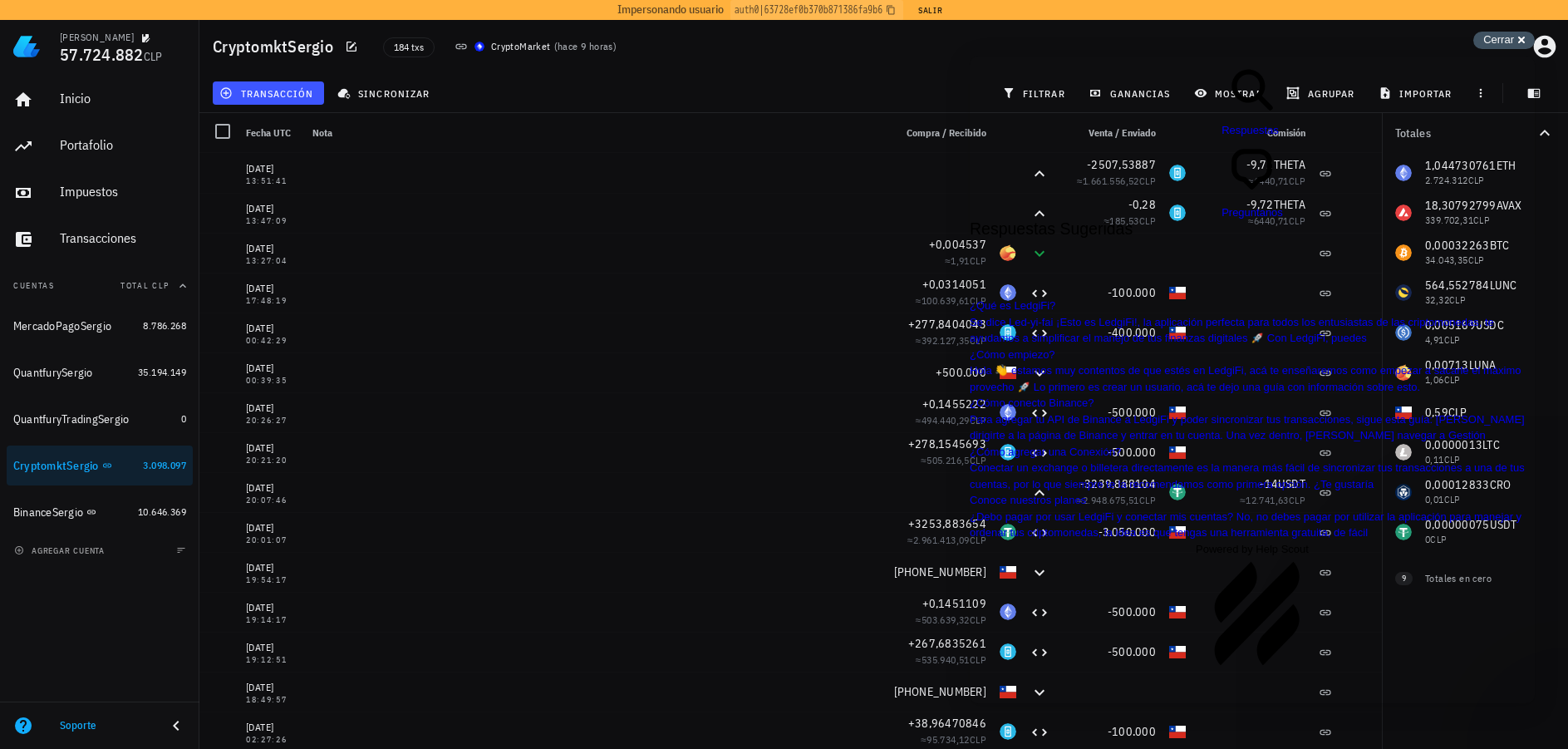 click on "Cerrar" at bounding box center [1498, 39] 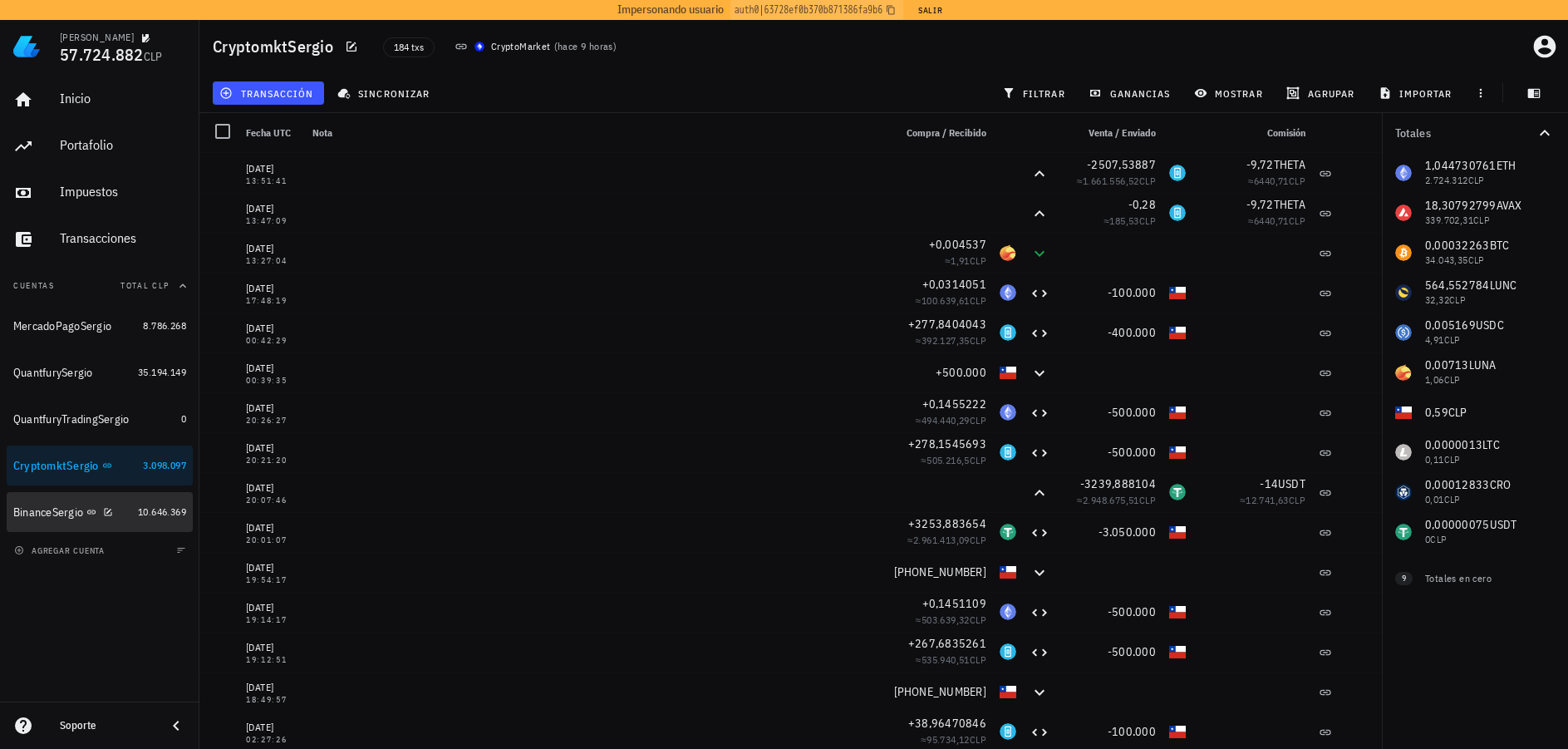 click on "BinanceSergio" at bounding box center [48, 512] 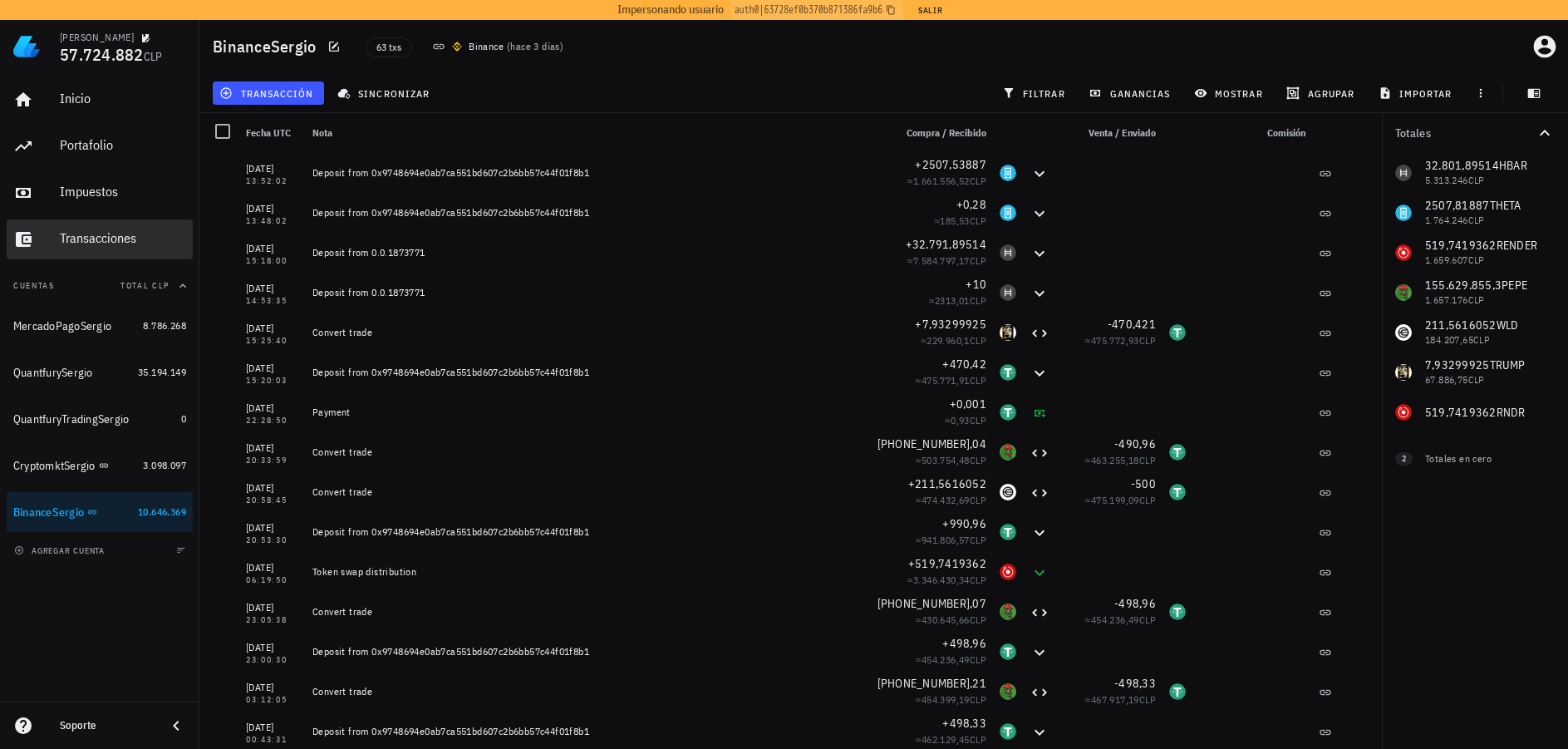 click on "Transacciones" at bounding box center (123, 238) 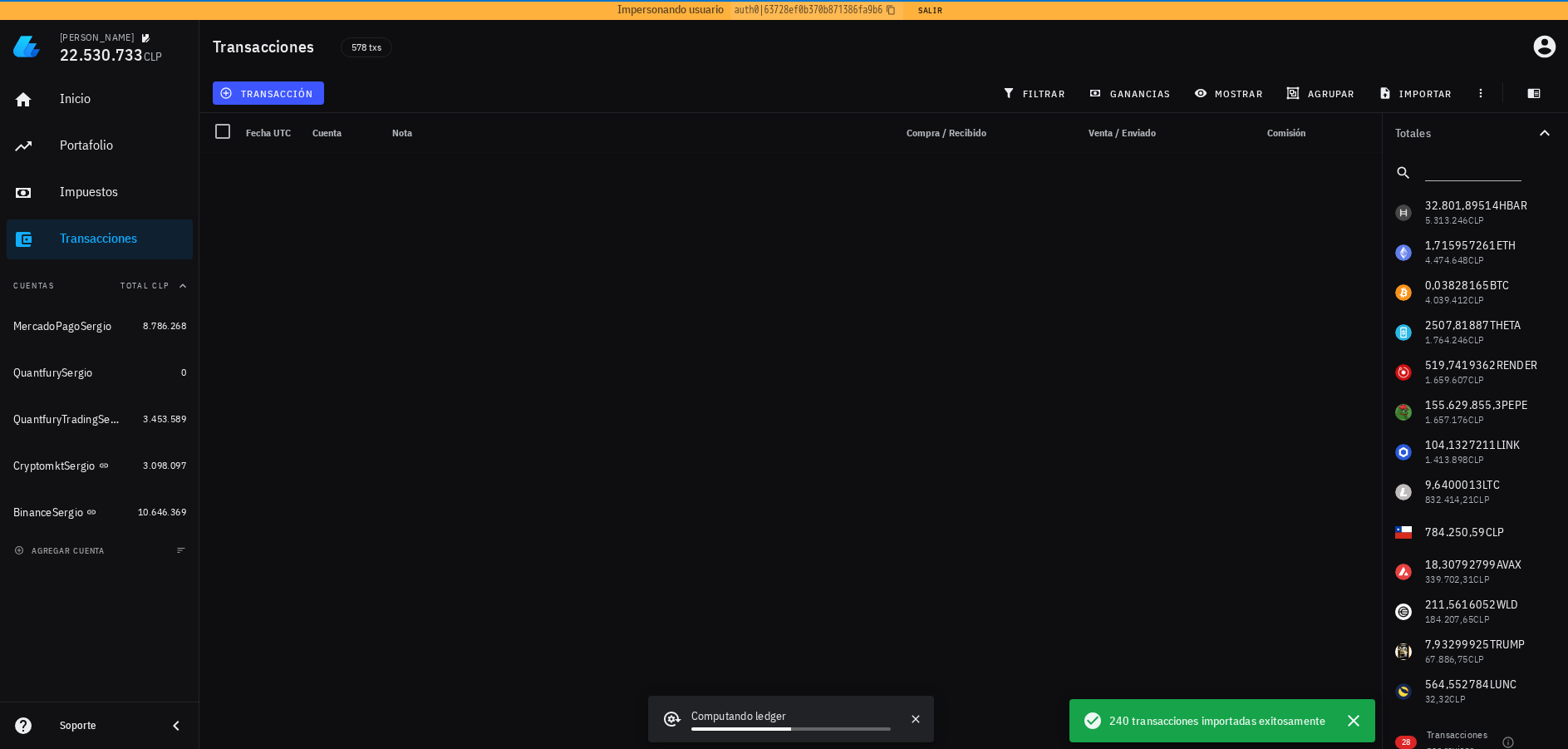 scroll, scrollTop: 22461, scrollLeft: 0, axis: vertical 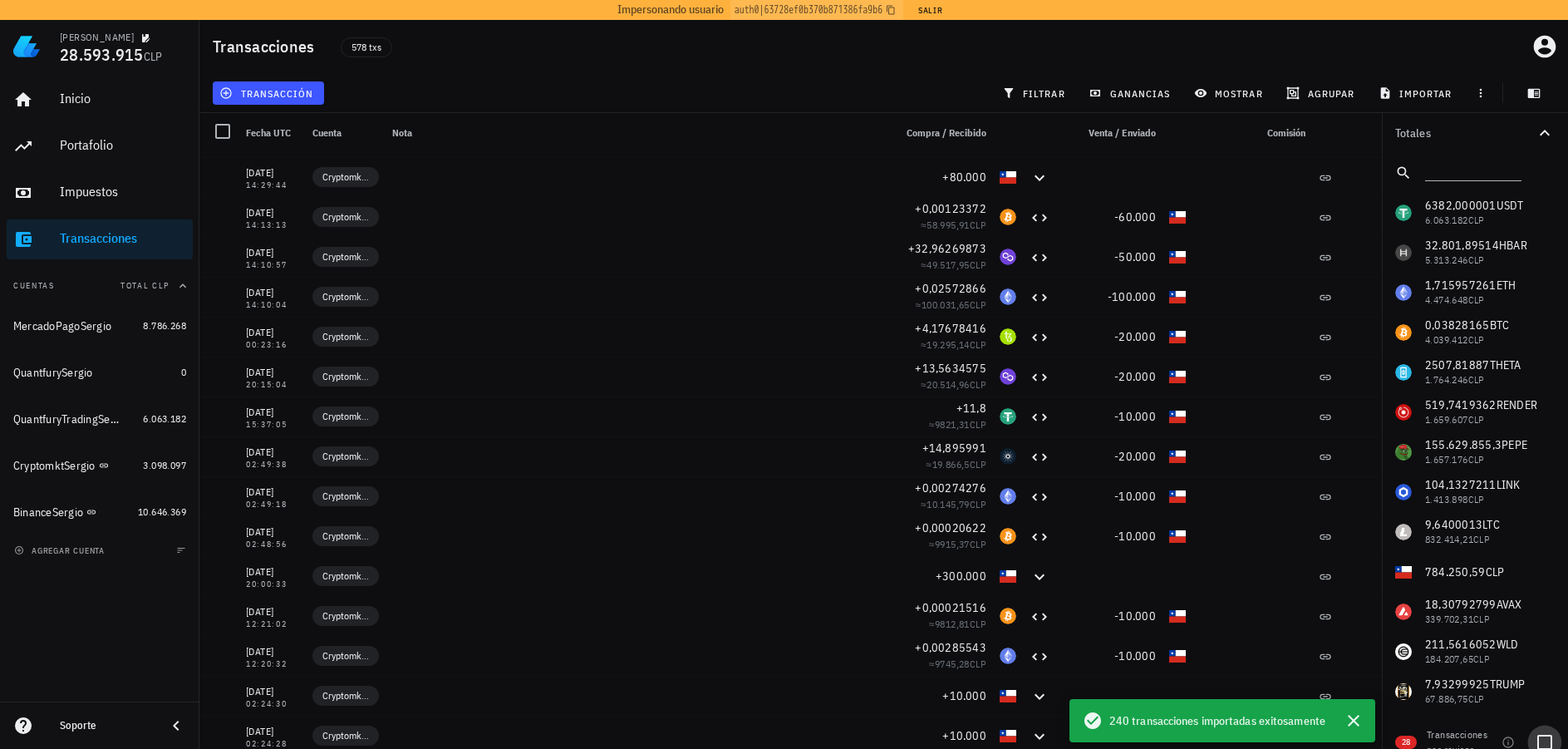 click at bounding box center [1545, 742] 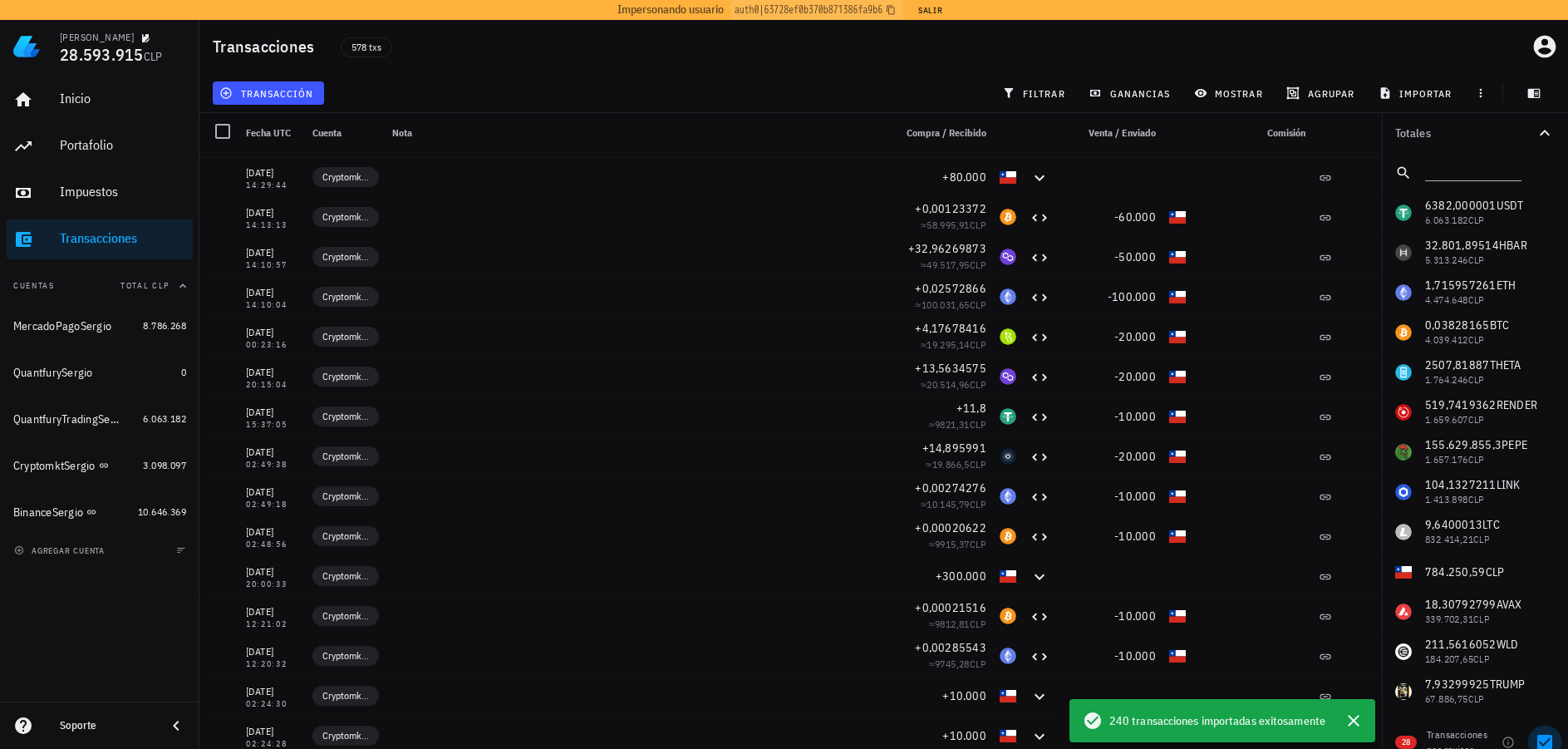 scroll, scrollTop: 515, scrollLeft: 0, axis: vertical 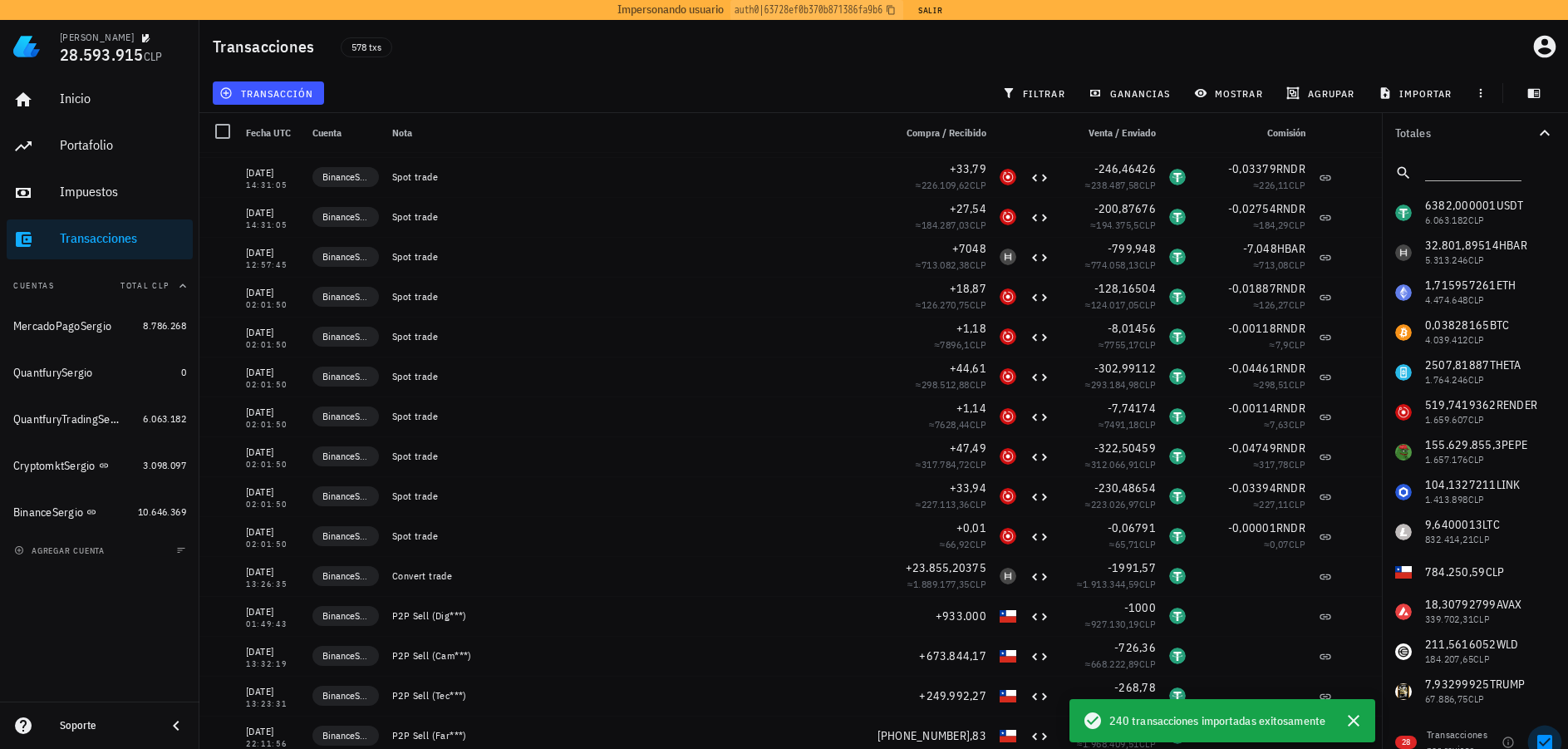 click at bounding box center (1545, 742) 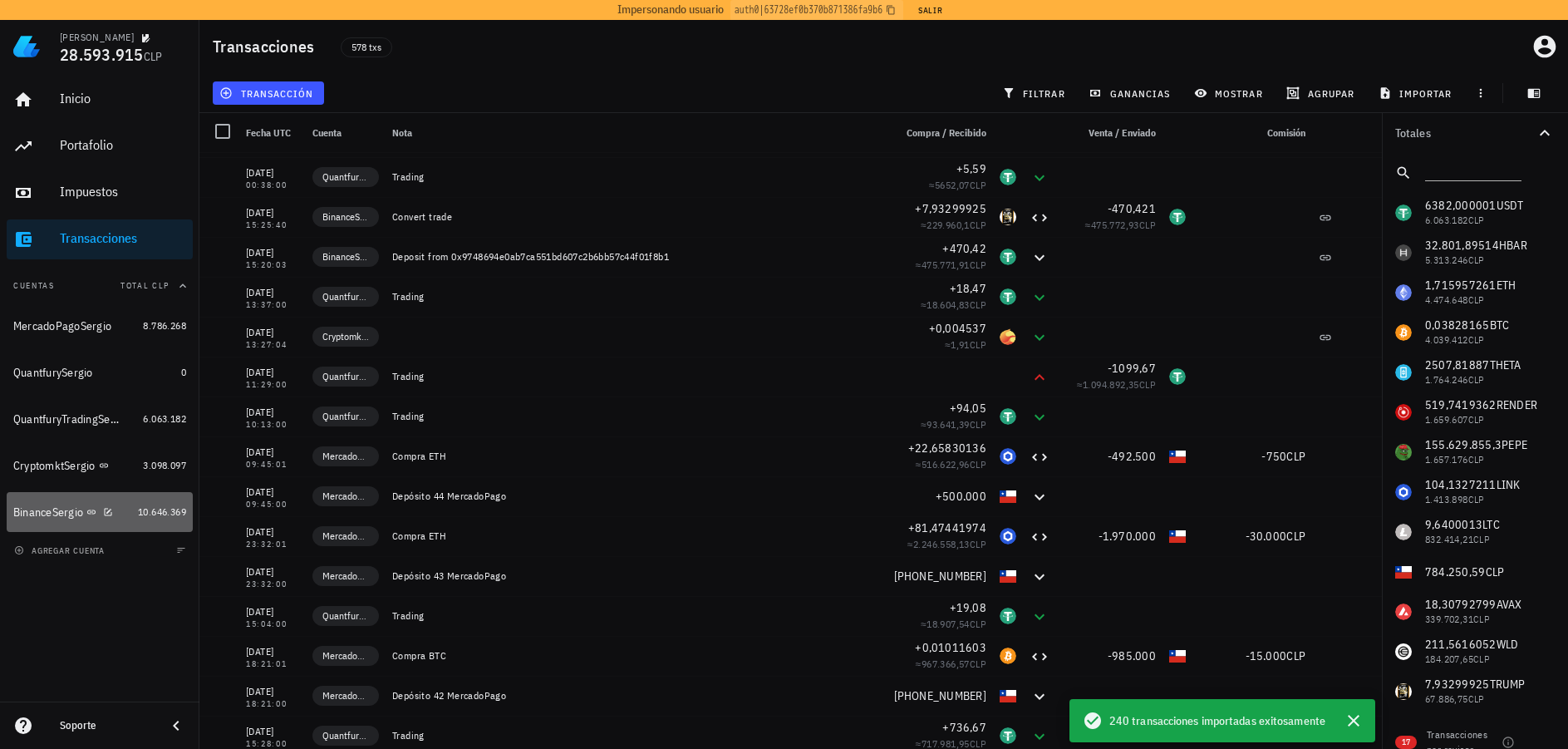 click on "BinanceSergio" at bounding box center [48, 512] 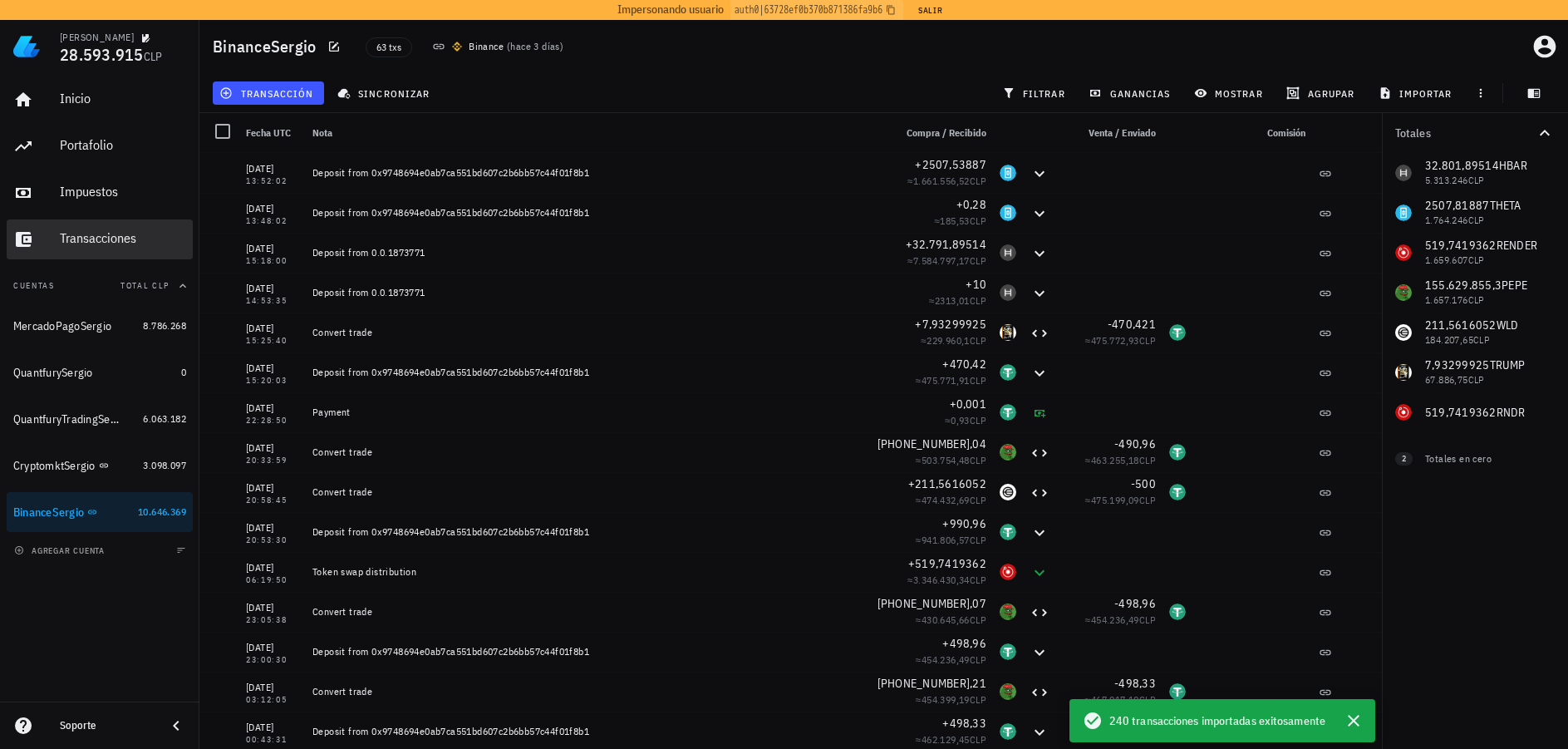 click on "Transacciones" at bounding box center (123, 238) 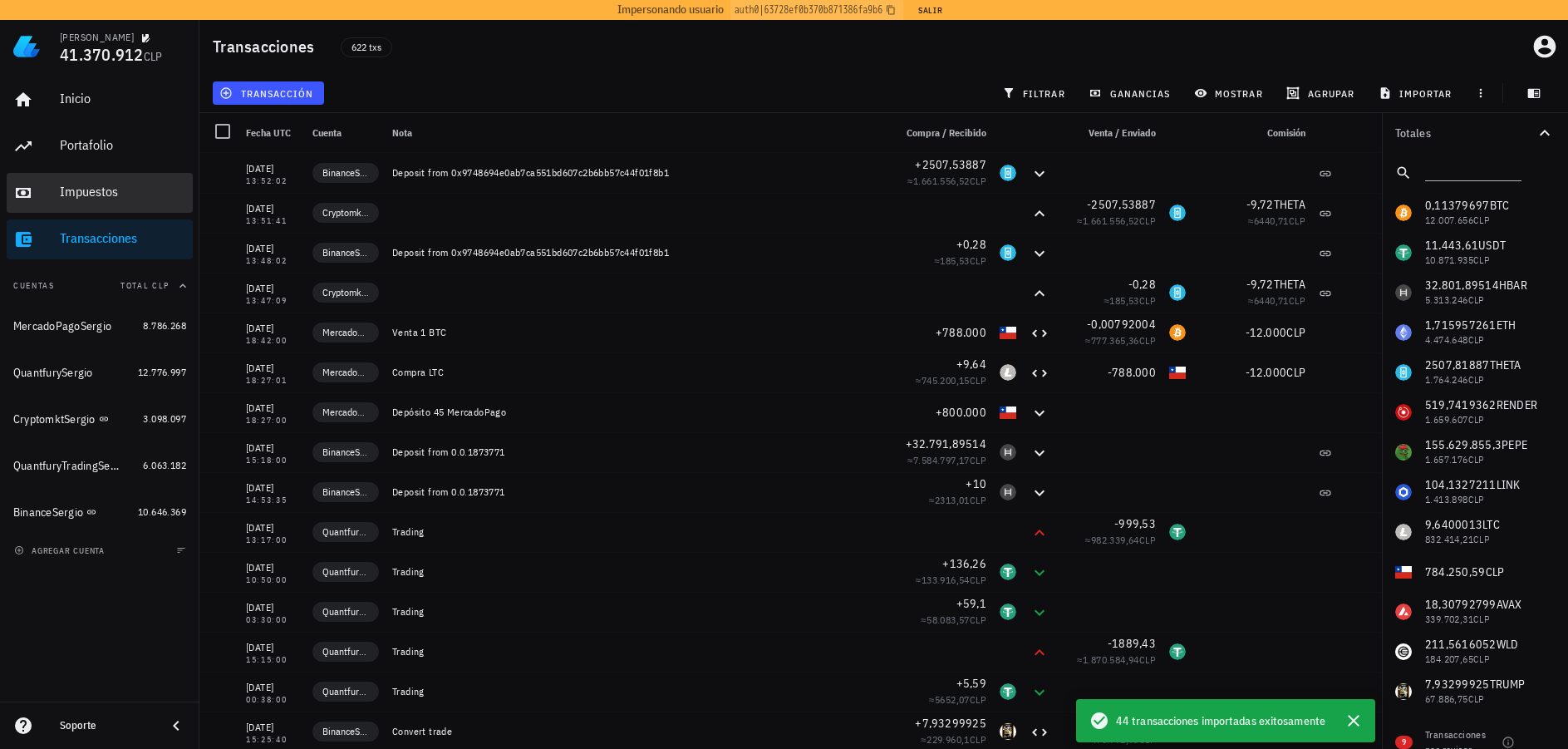 click on "Impuestos" at bounding box center [123, 191] 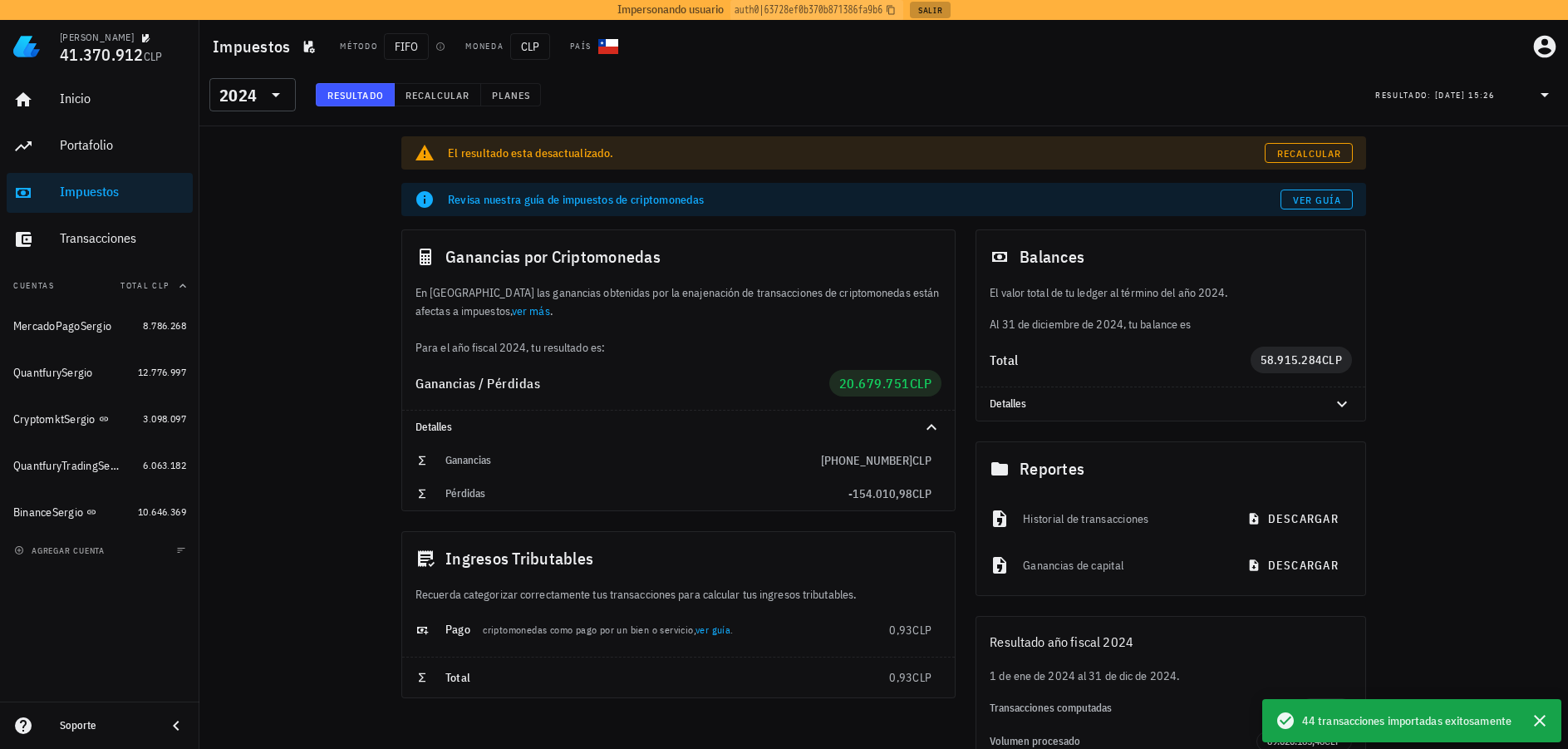 click on "Salir" at bounding box center (930, 10) 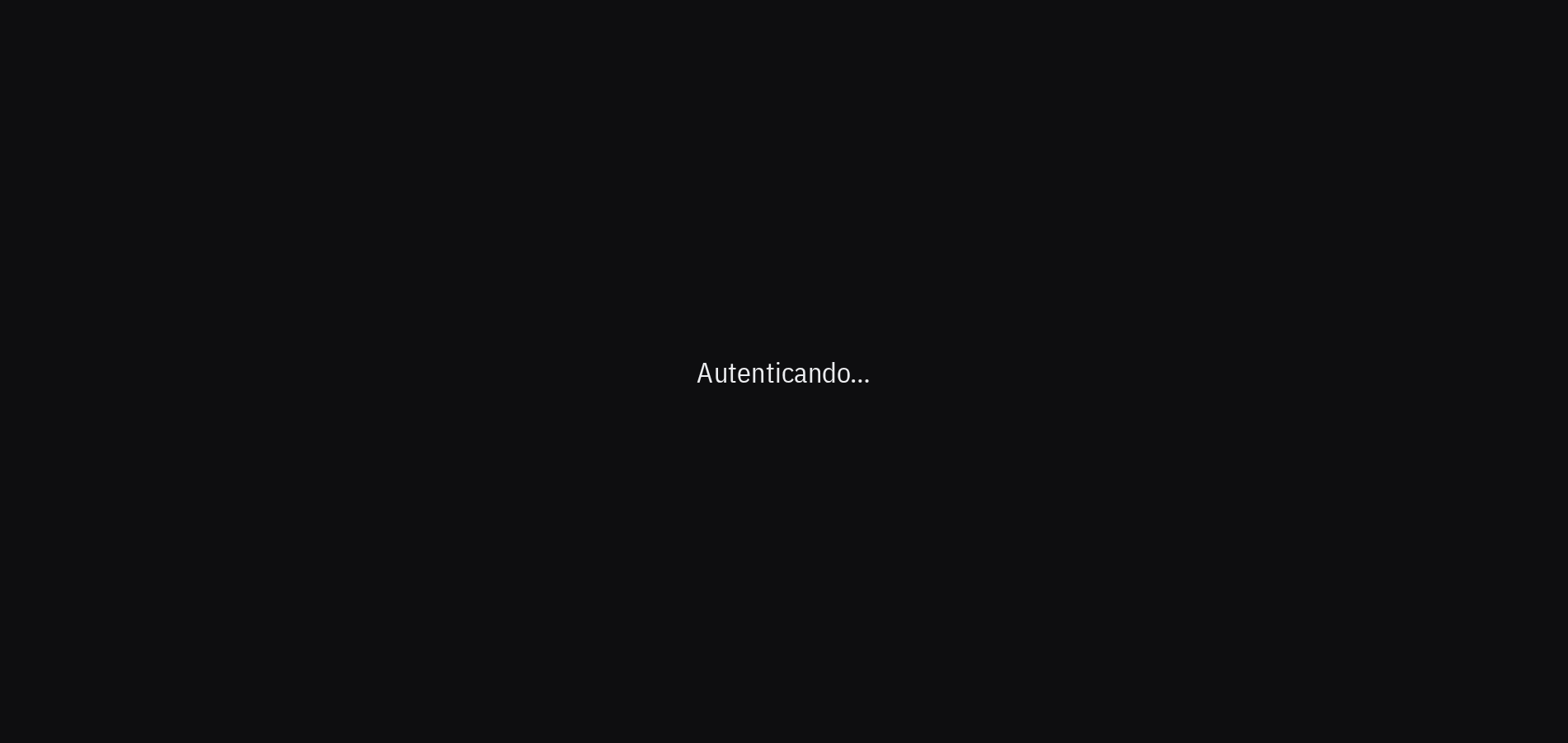scroll, scrollTop: 0, scrollLeft: 0, axis: both 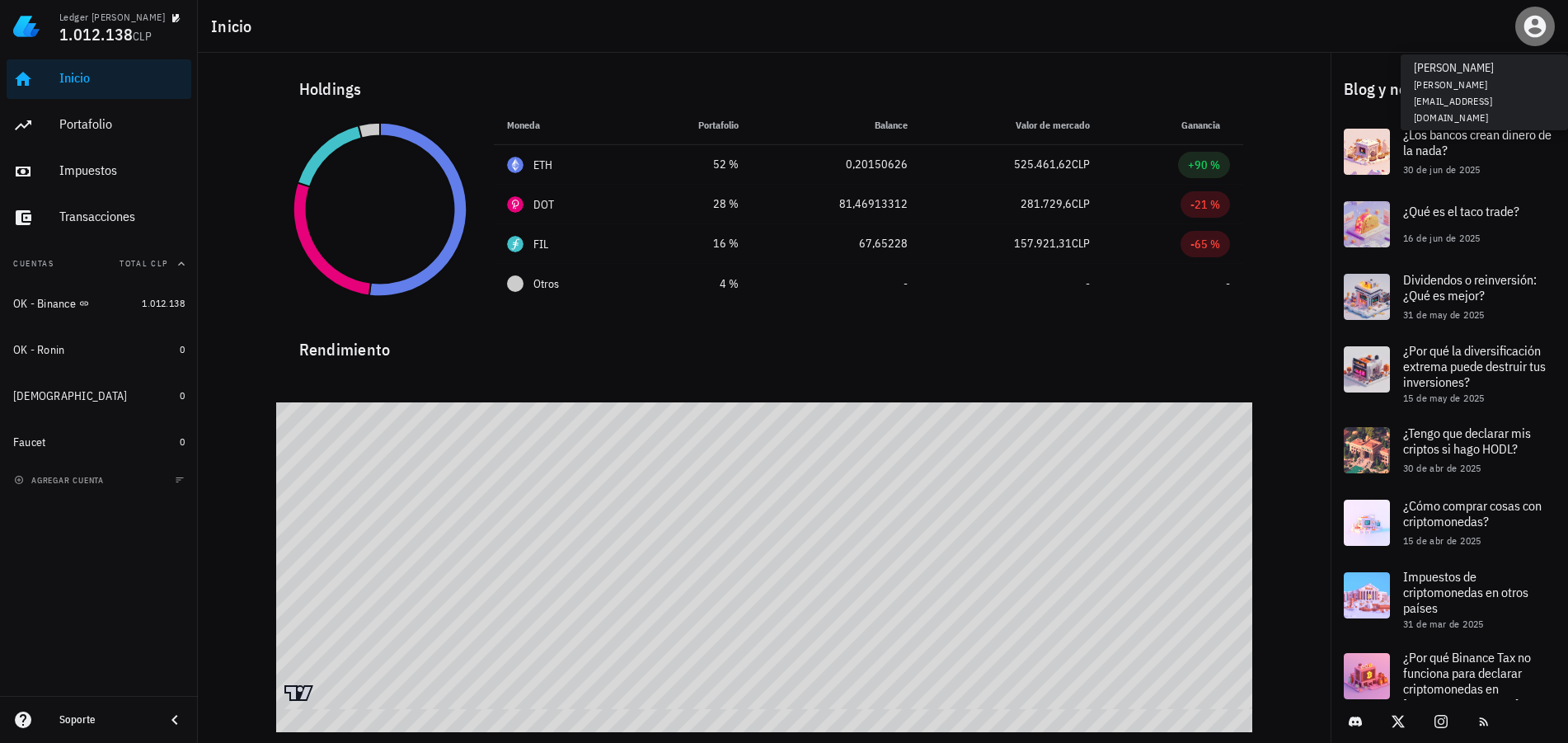 click at bounding box center [1535, 26] 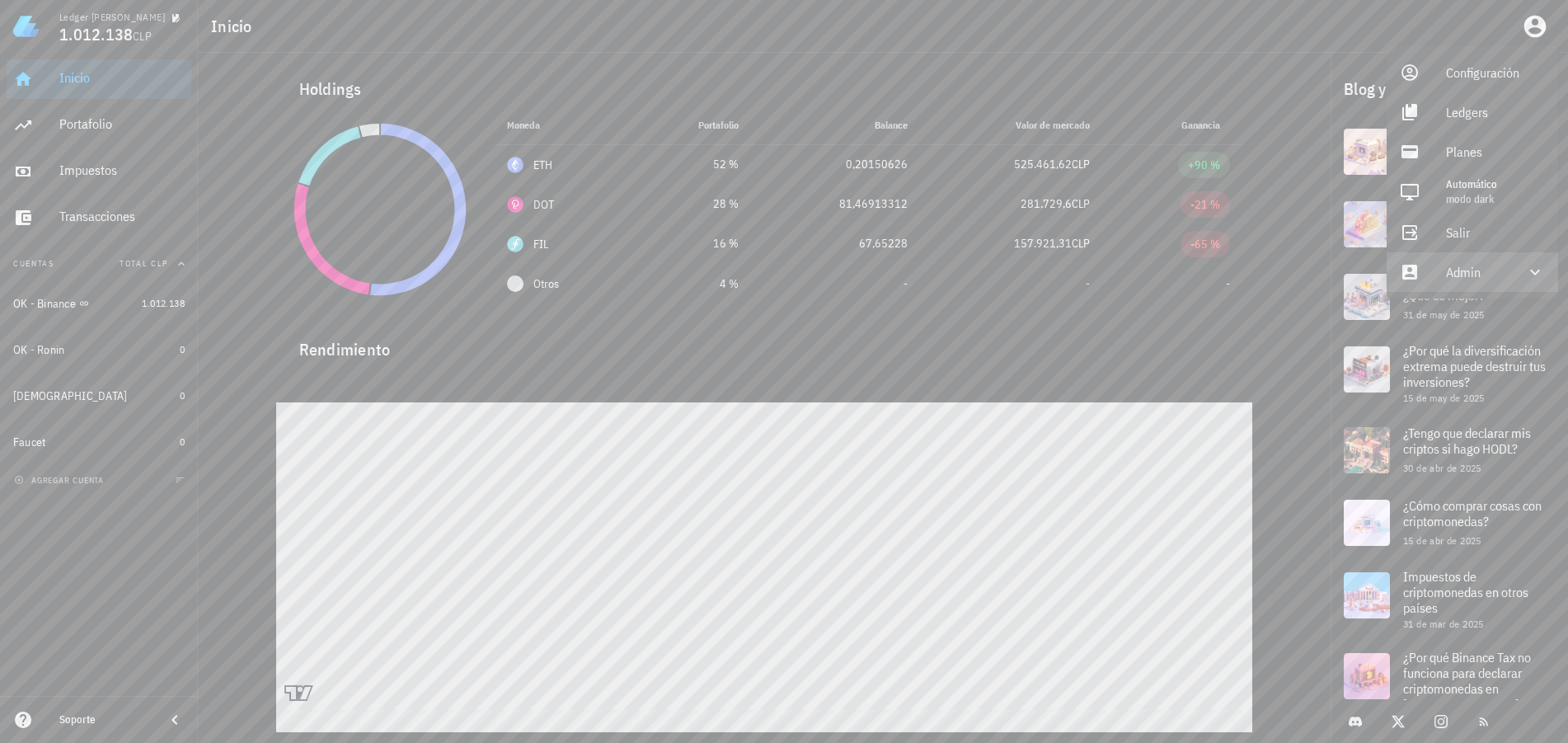 click on "Admin" at bounding box center (1476, 272) 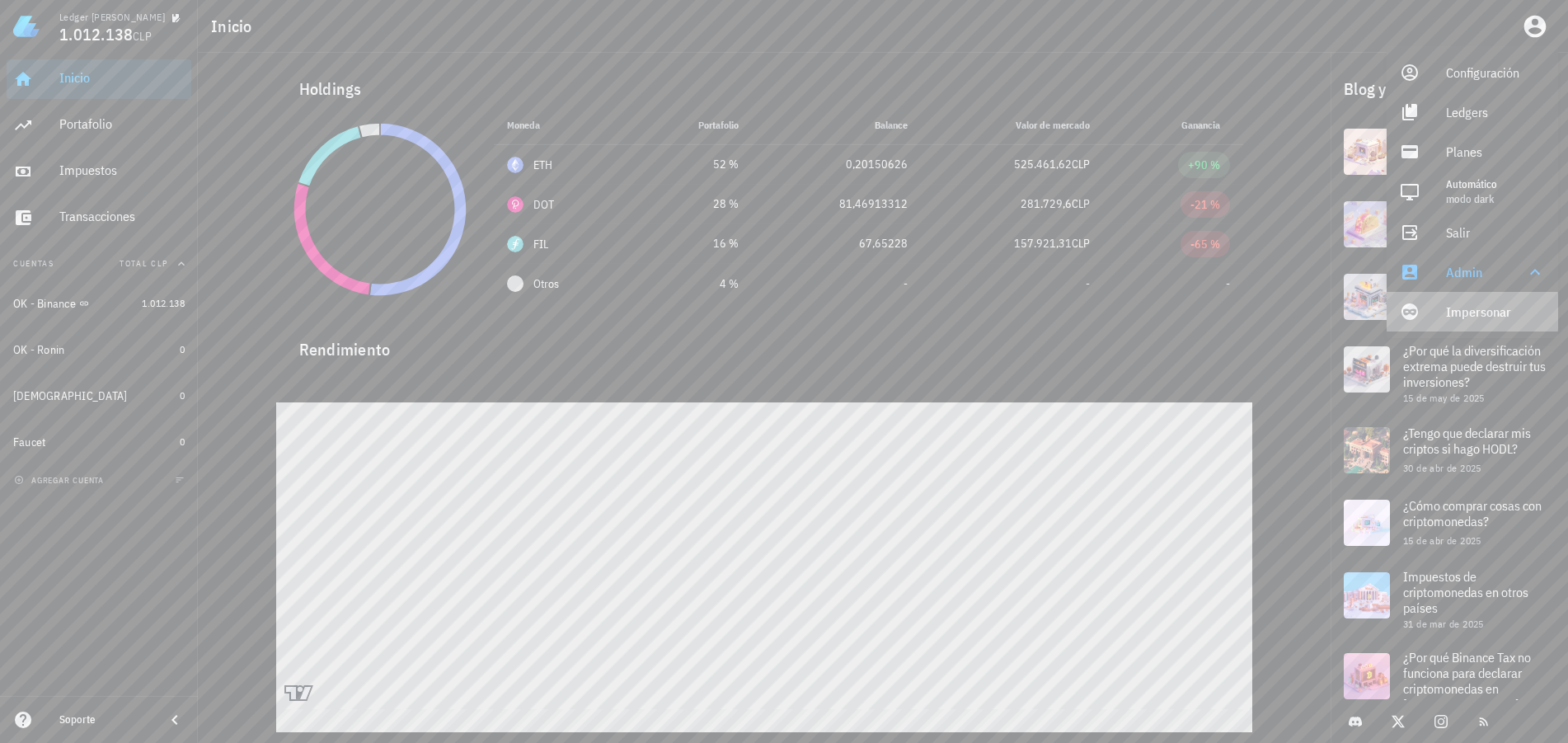 click on "Impersonar" at bounding box center [1495, 312] 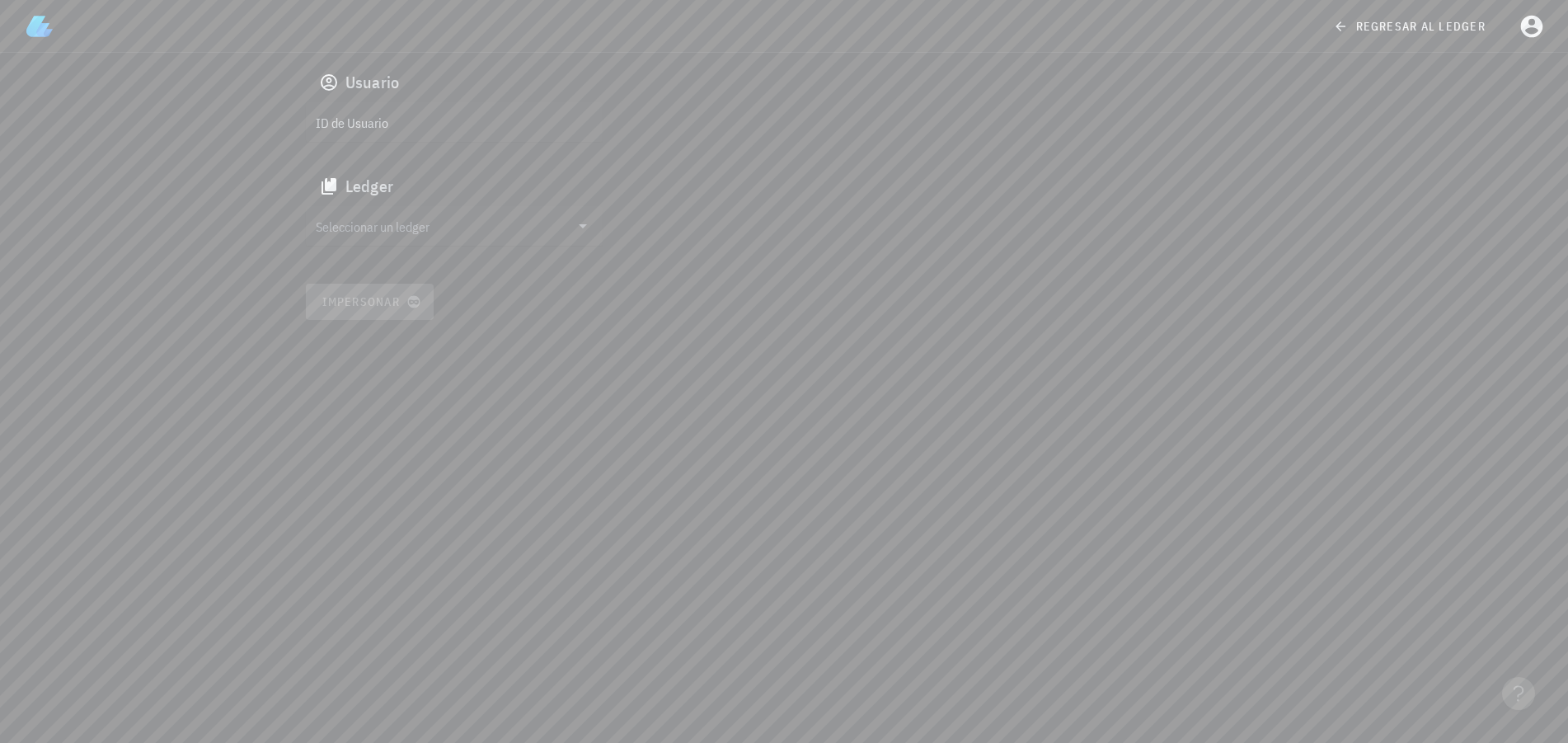 click on "ID de Usuario" at bounding box center [453, 122] 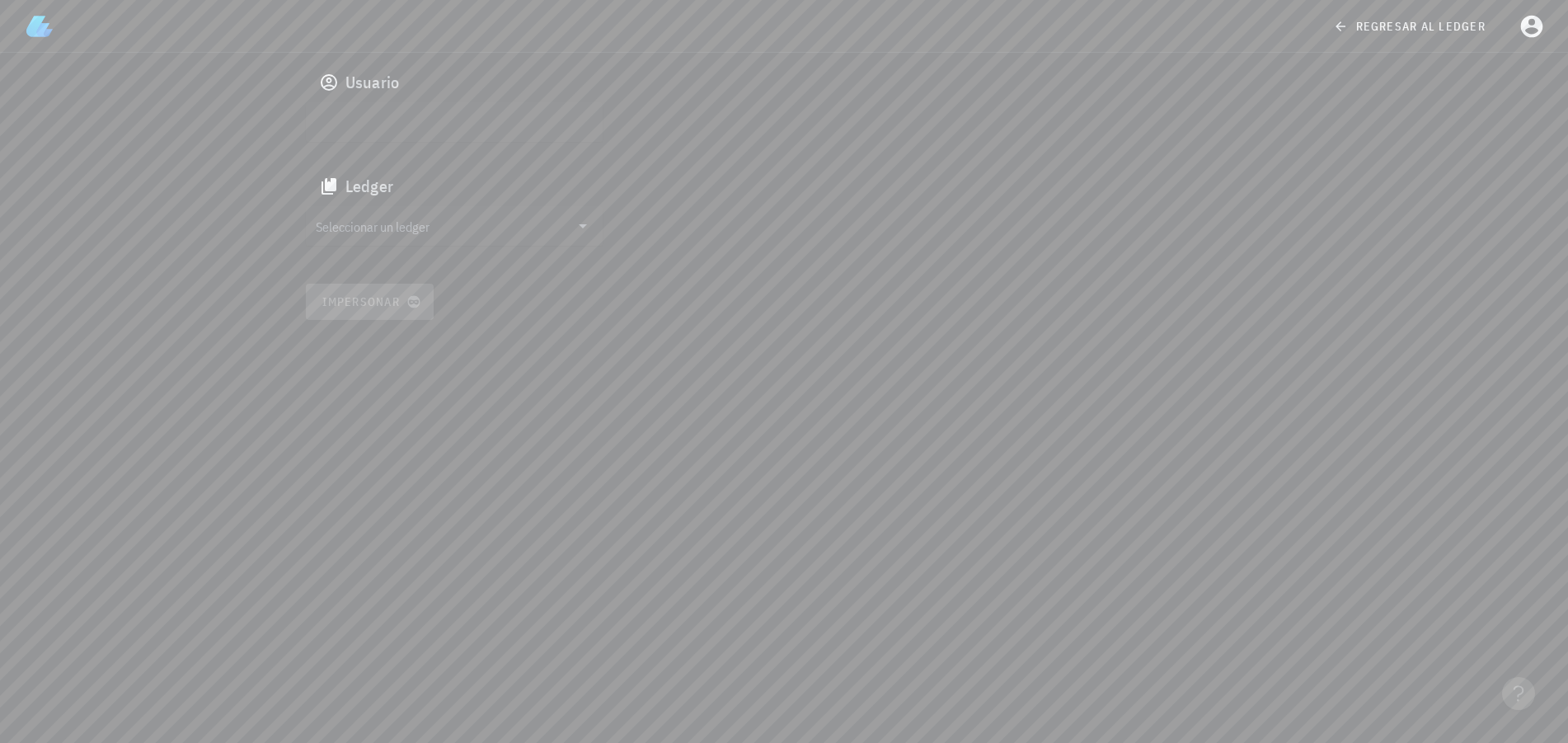 paste on "google-oauth2|114988862417697980069" 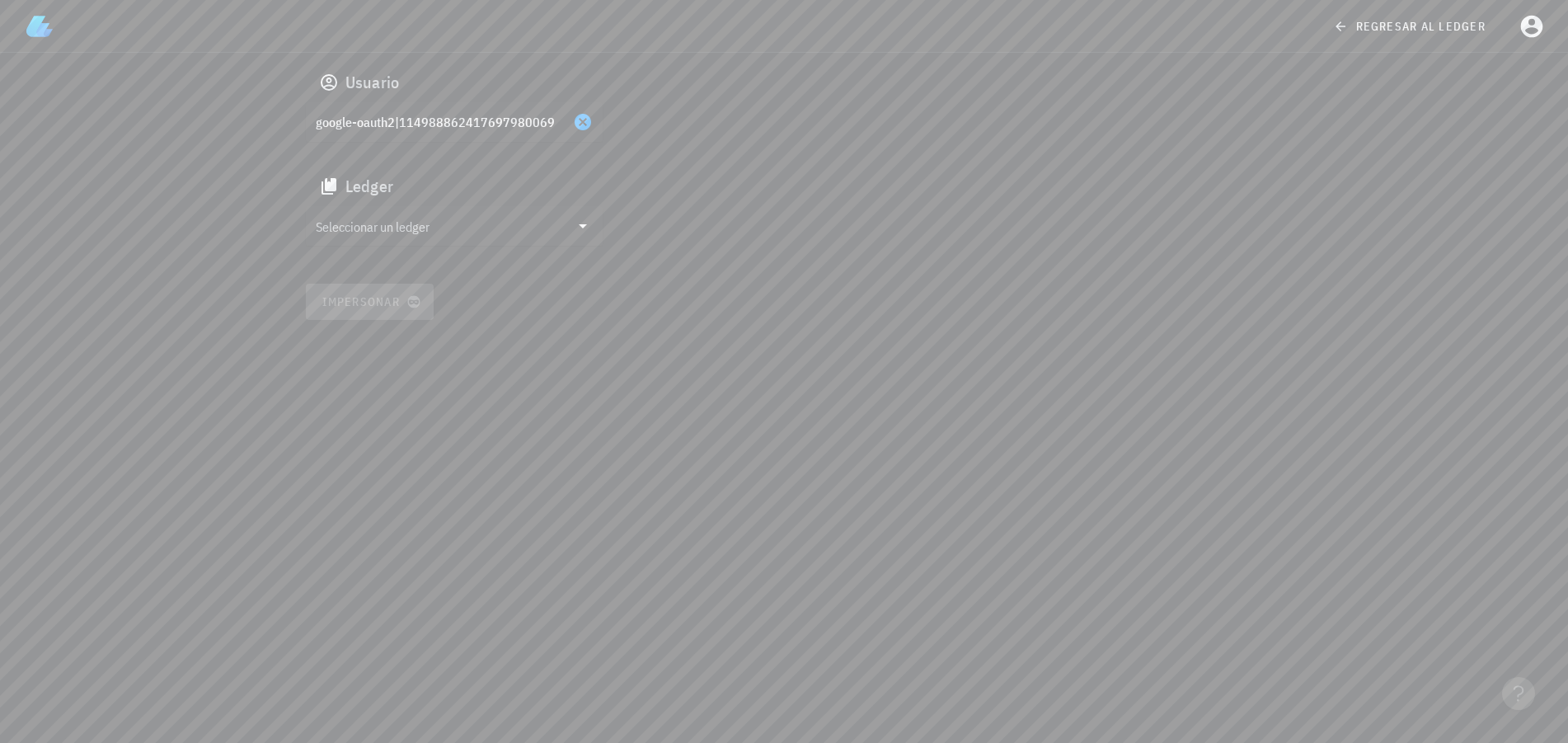 type on "google-oauth2|114988862417697980069" 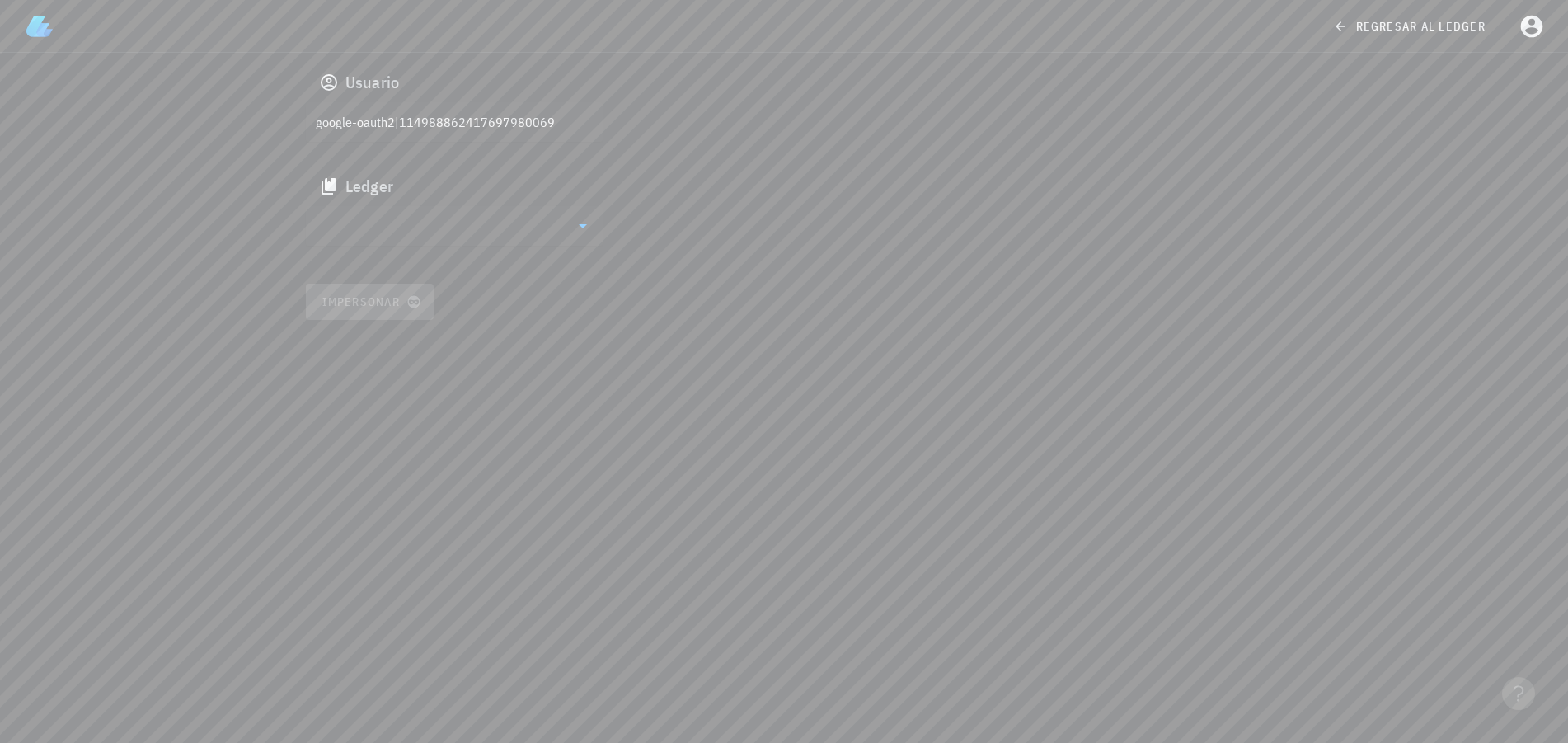 click at bounding box center [443, 226] 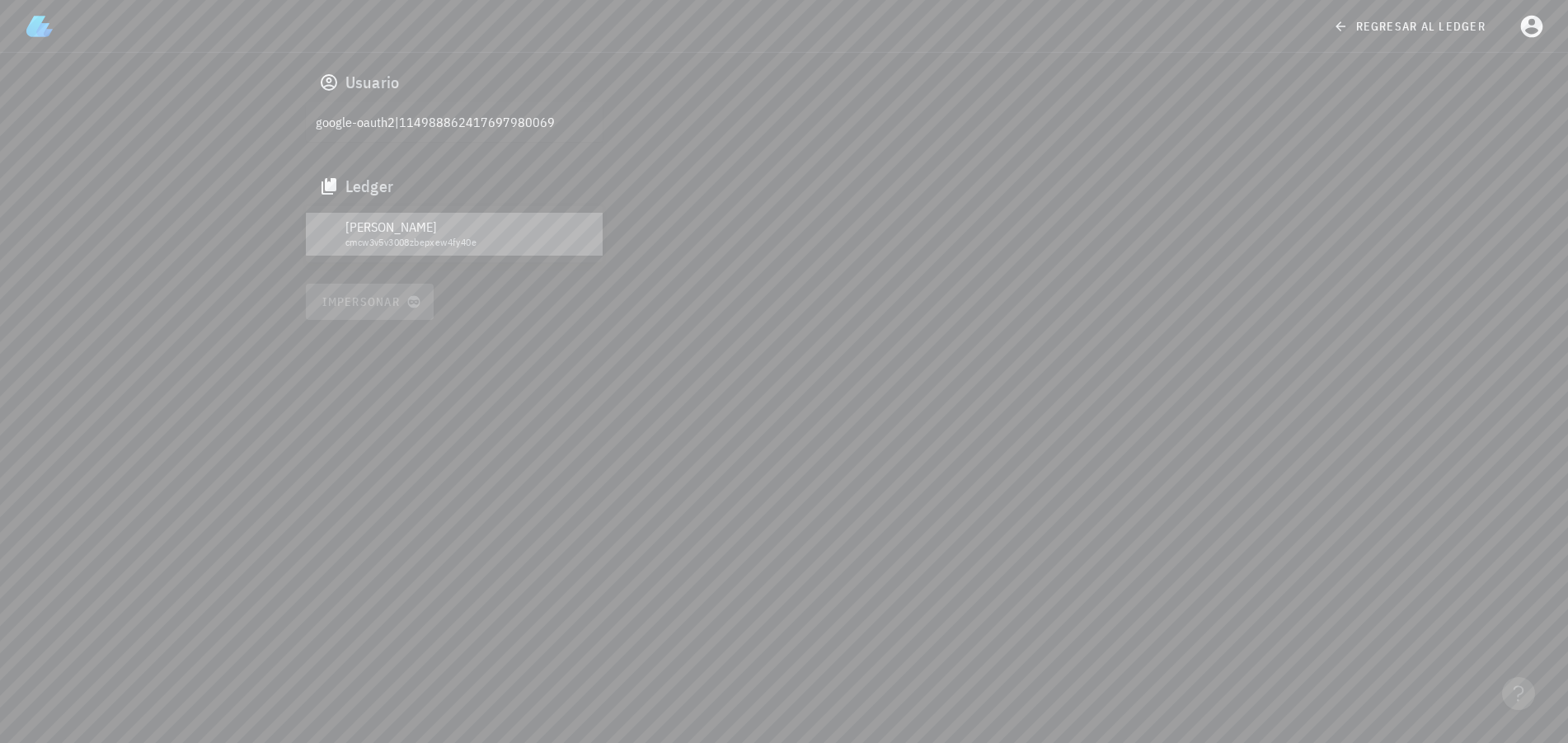click on "cmcw3v5v3008zbepxew4fy40e" at bounding box center [467, 242] 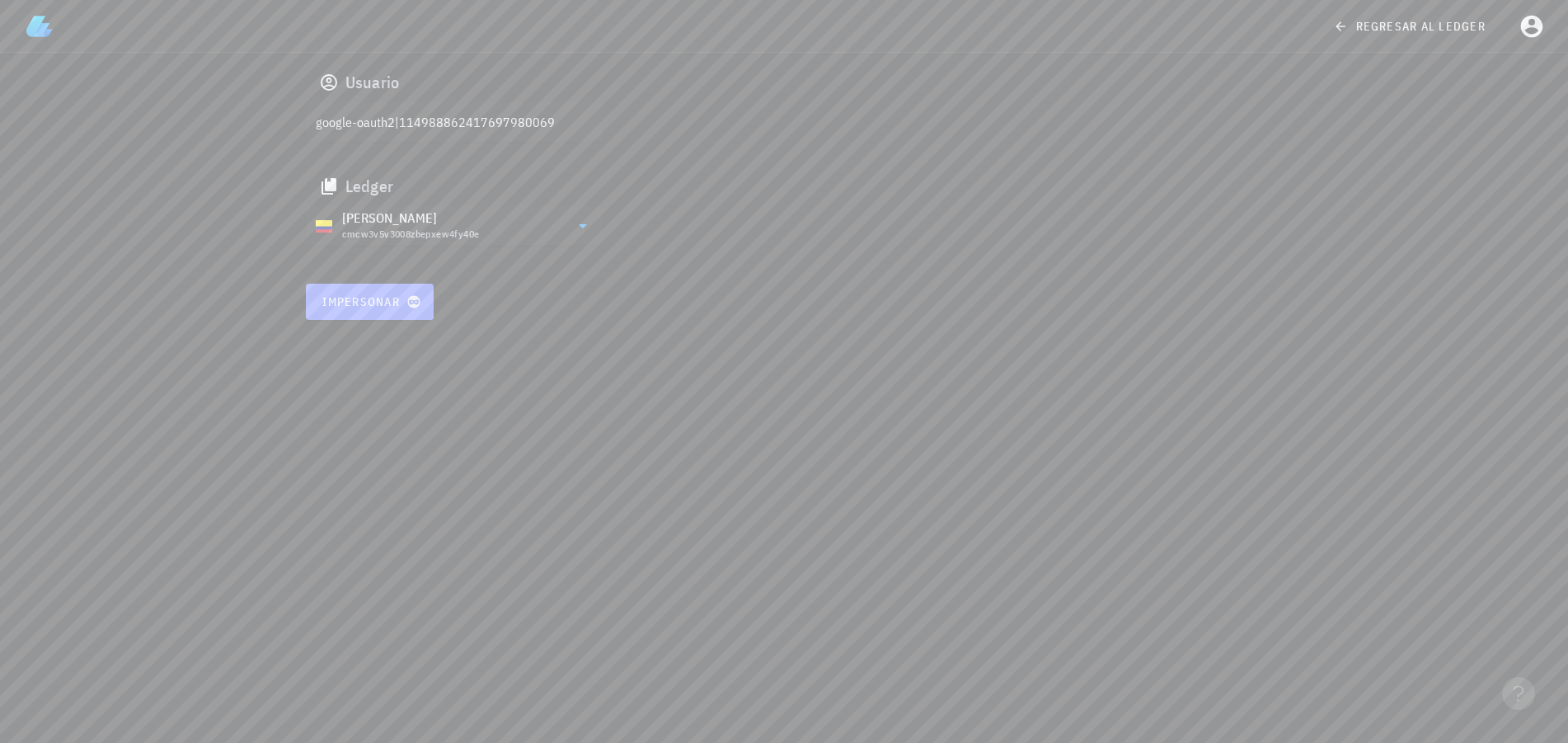 click on "Impersonar" at bounding box center [369, 302] 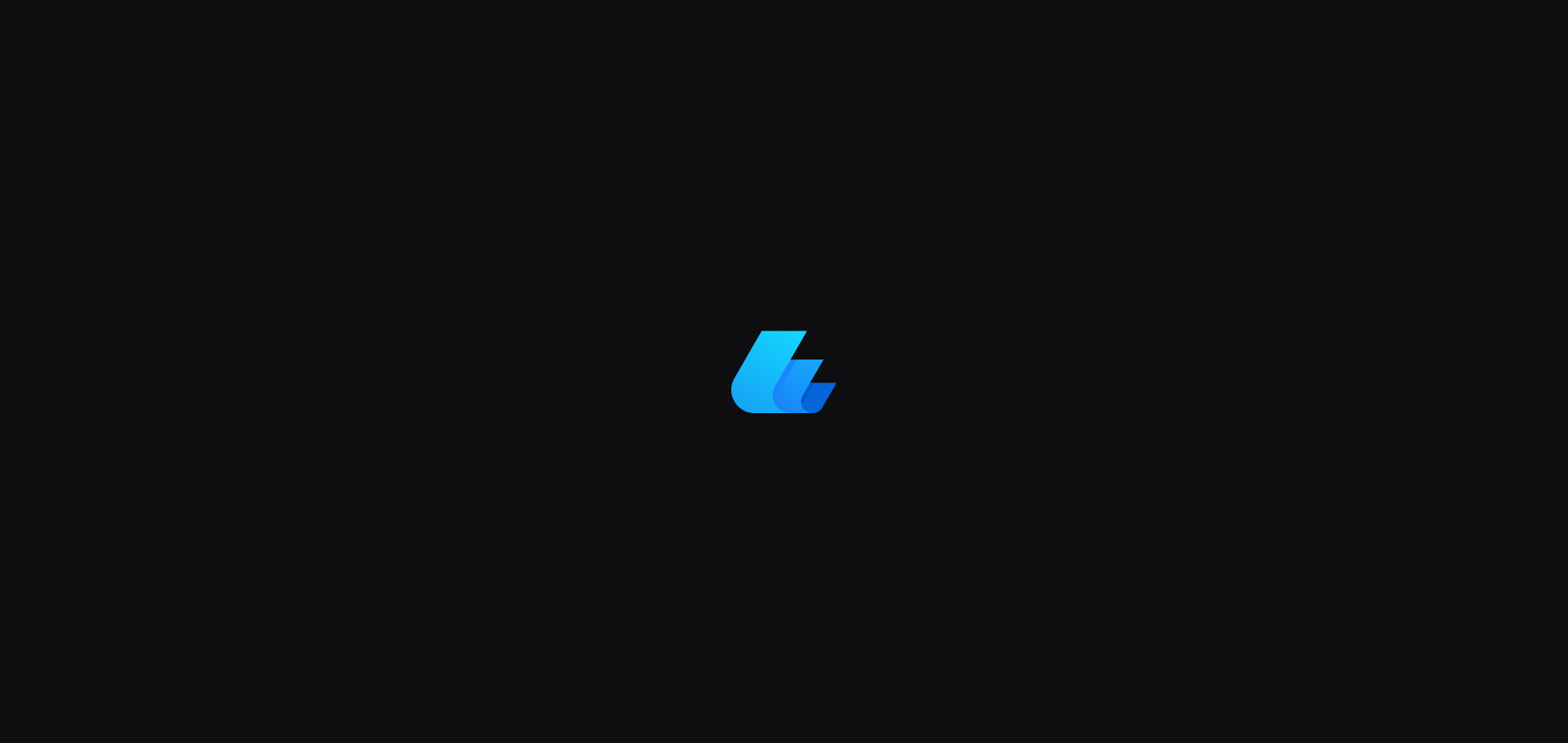 scroll, scrollTop: 0, scrollLeft: 0, axis: both 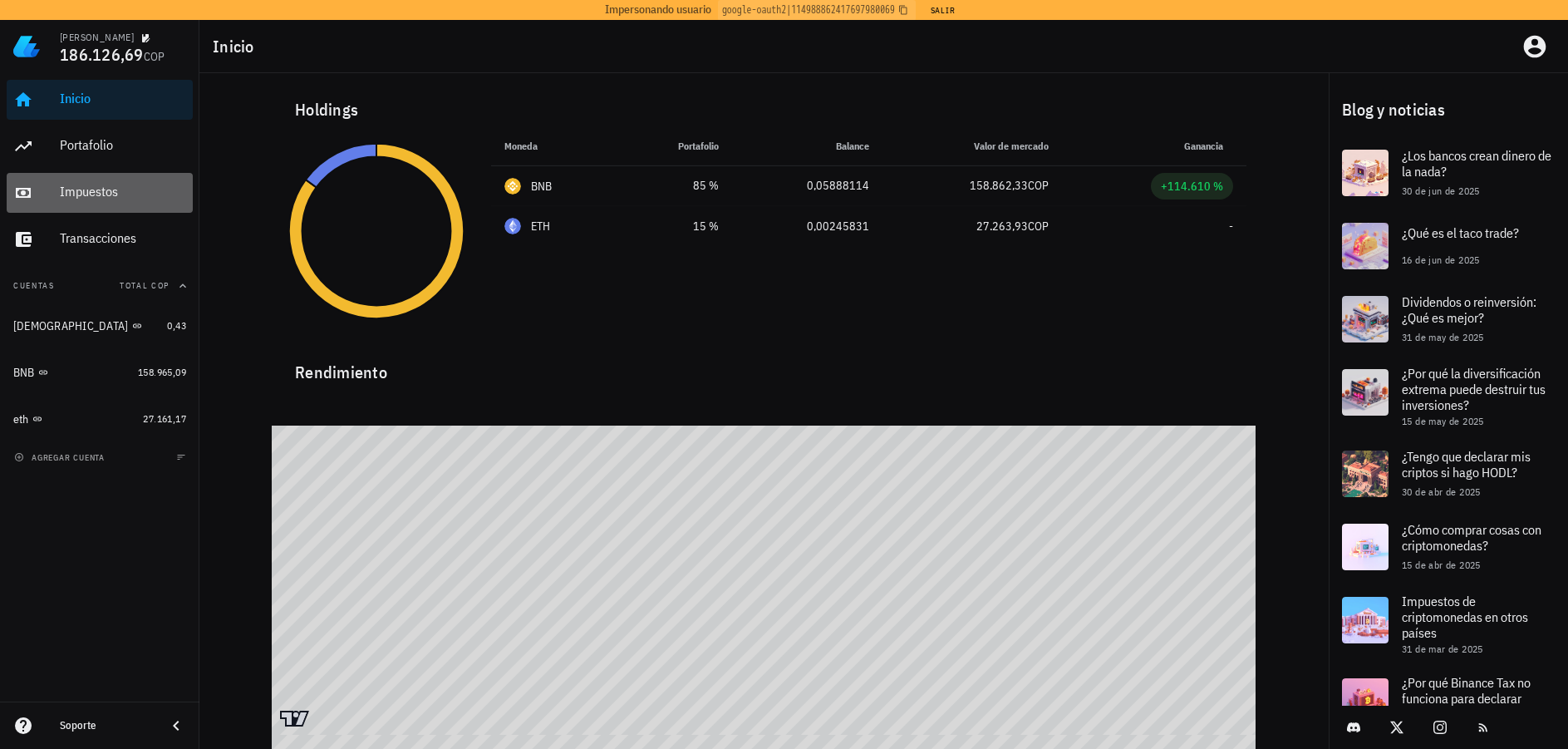click on "Impuestos" at bounding box center (123, 191) 